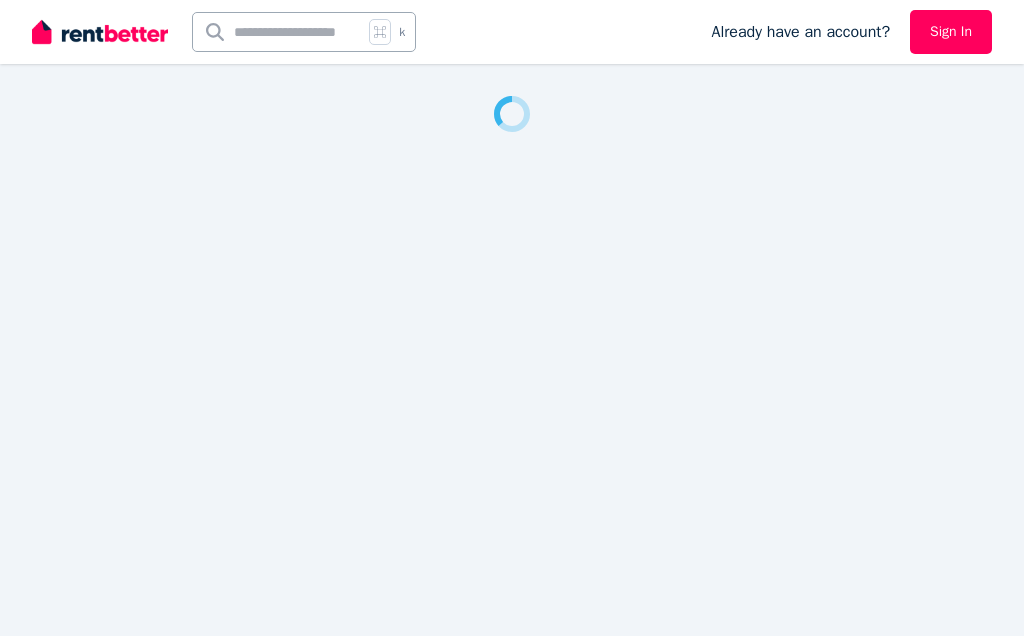 scroll, scrollTop: 0, scrollLeft: 0, axis: both 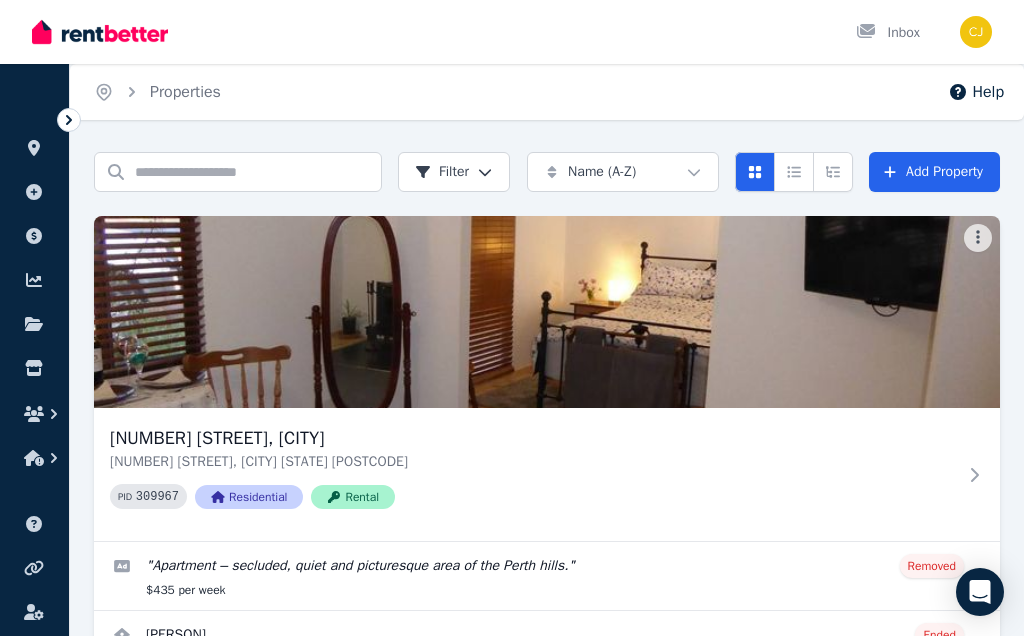 click 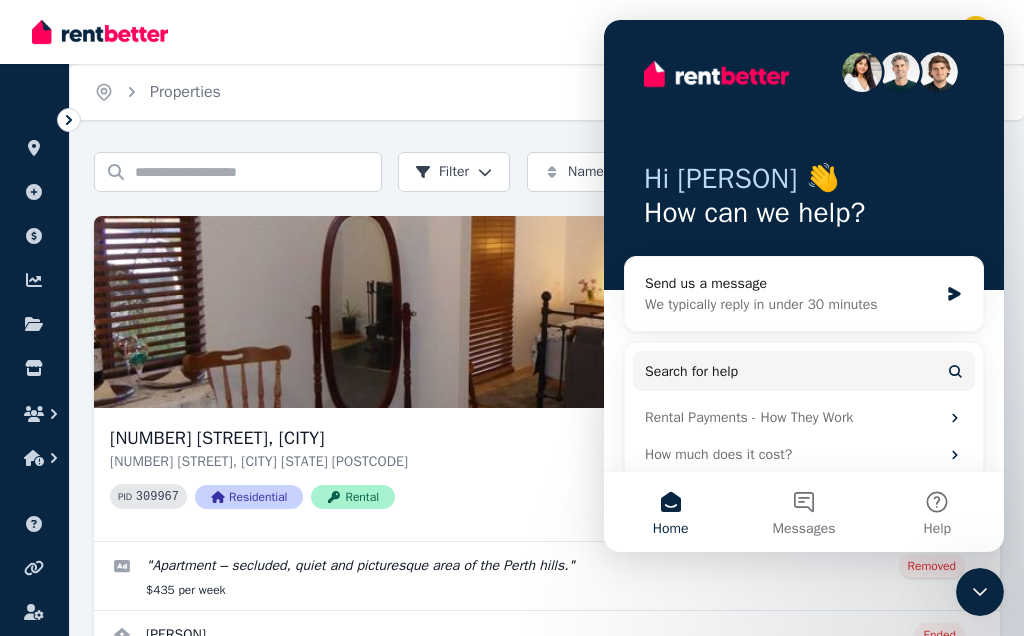 scroll, scrollTop: 0, scrollLeft: 0, axis: both 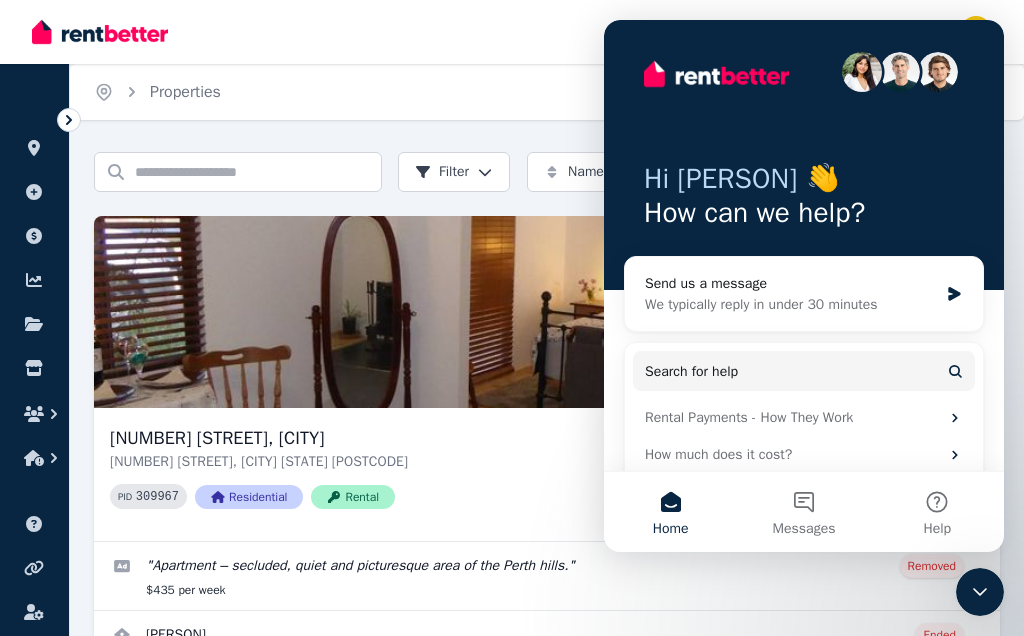 click on "We typically reply in under 30 minutes" at bounding box center (791, 304) 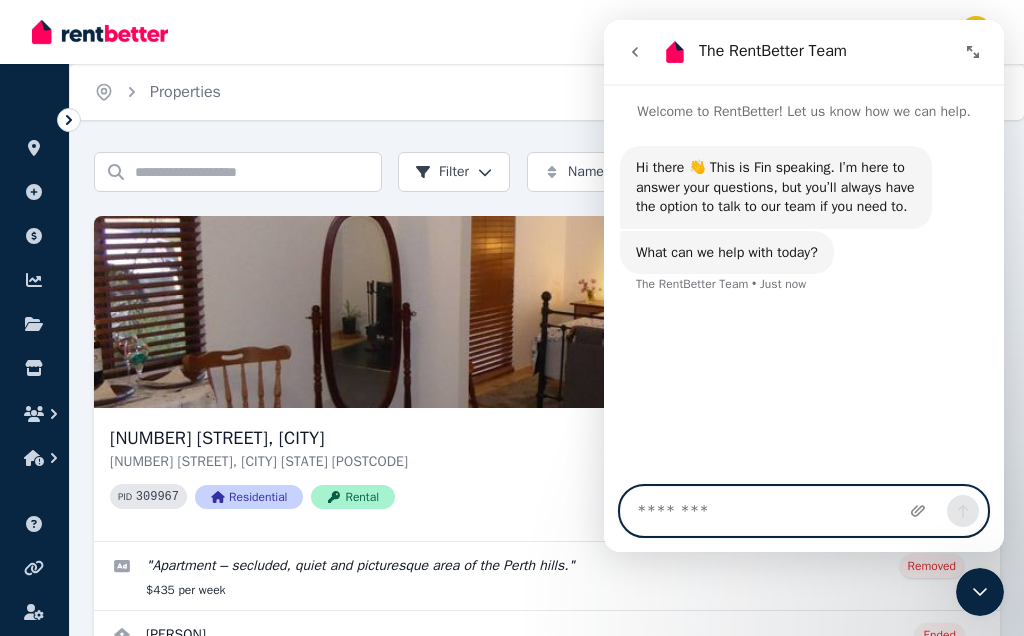 click at bounding box center [804, 511] 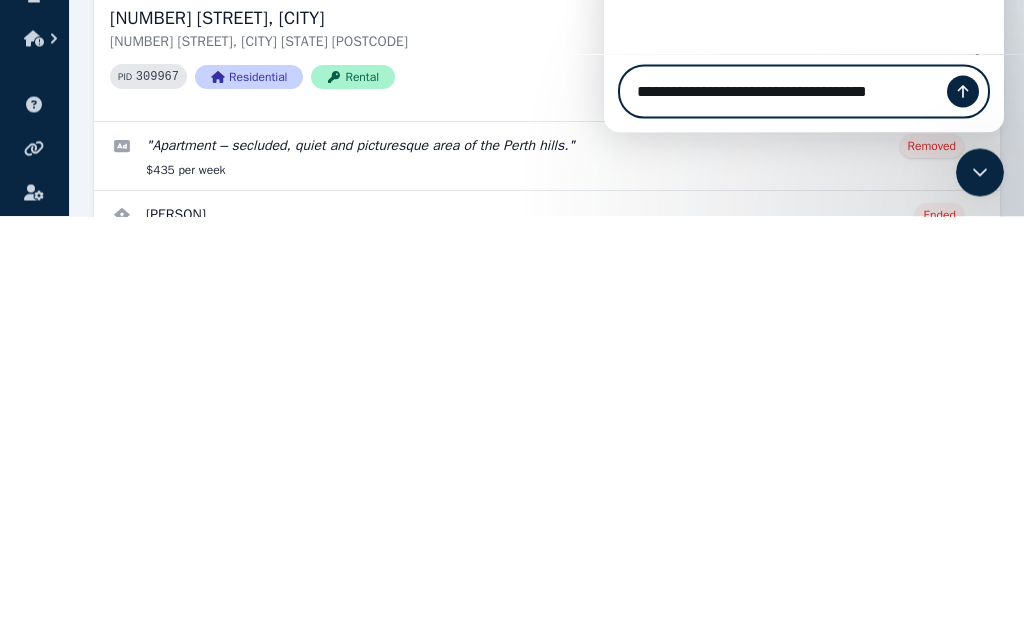 scroll, scrollTop: 6, scrollLeft: 0, axis: vertical 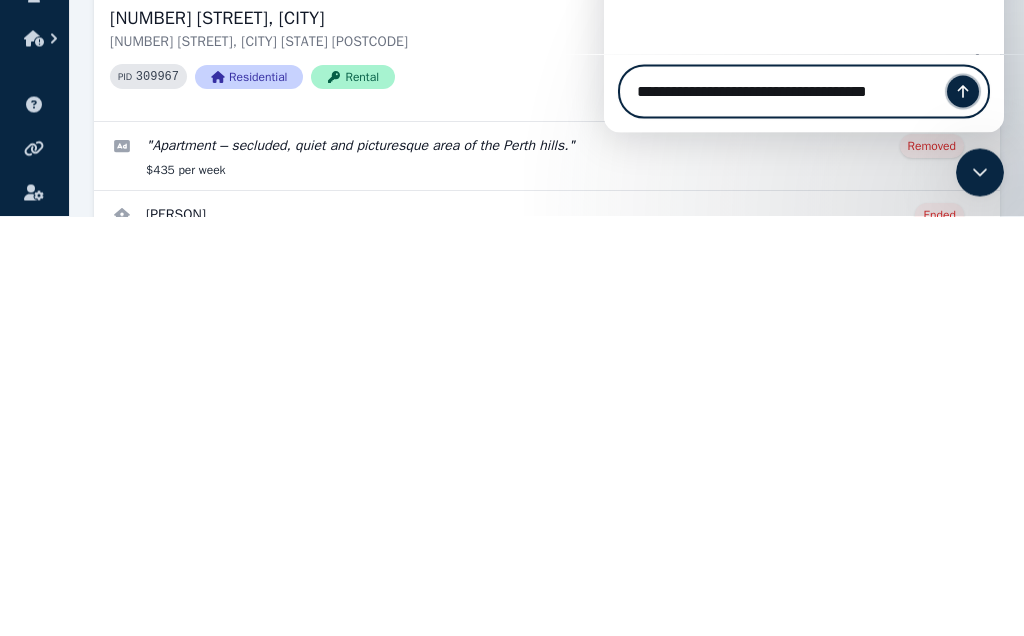 click 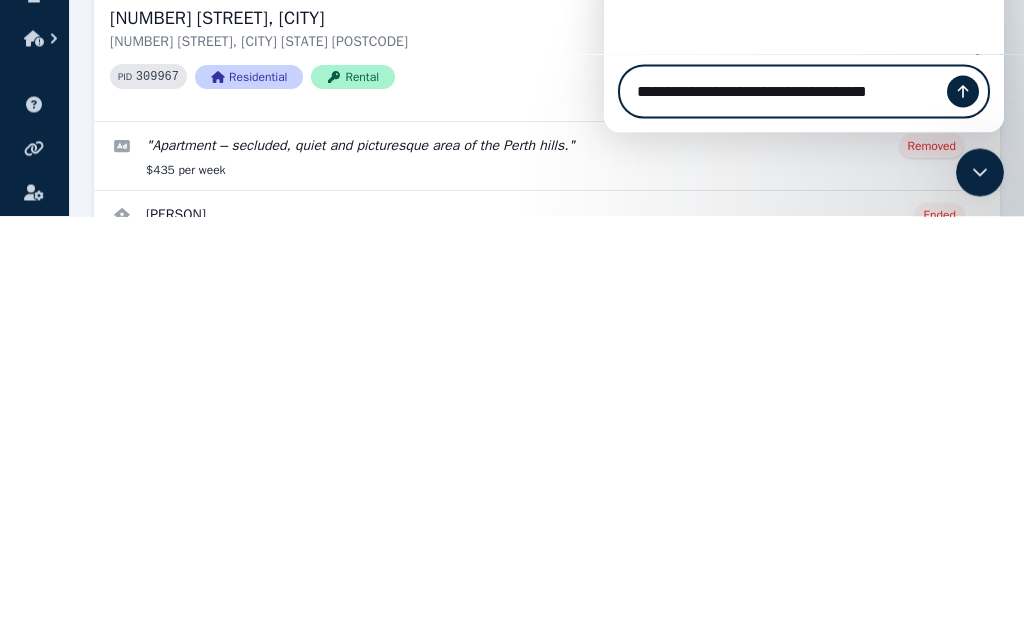 type 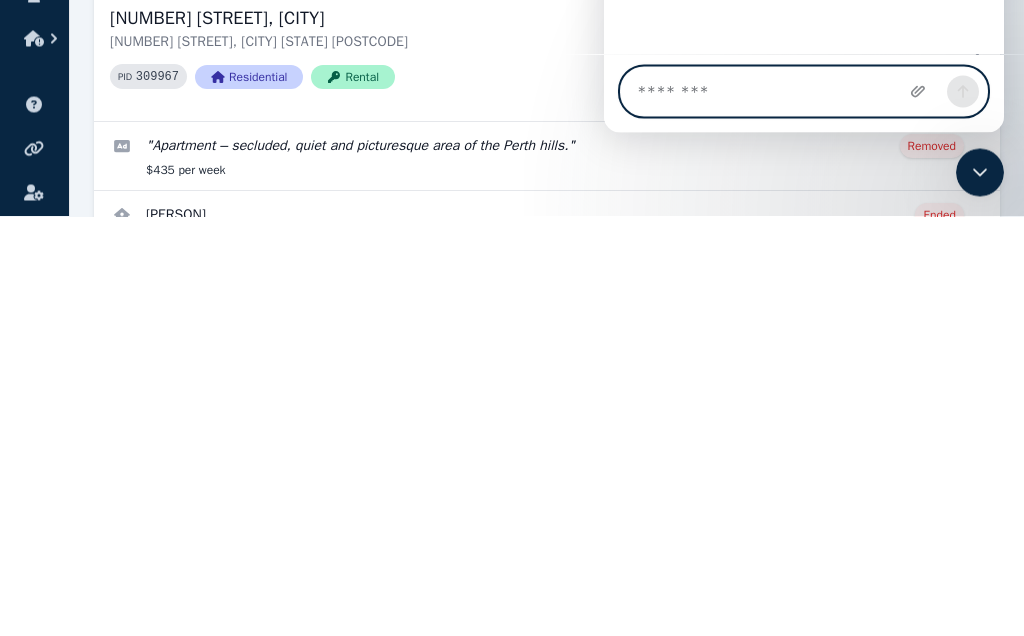 scroll, scrollTop: 0, scrollLeft: 0, axis: both 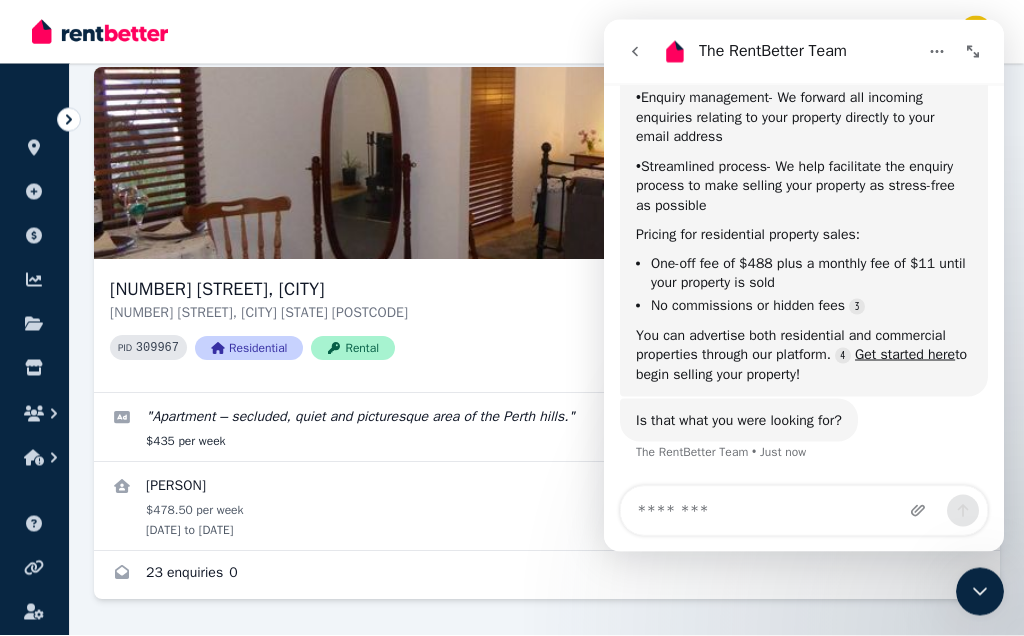 click on "Get started here" at bounding box center [905, 353] 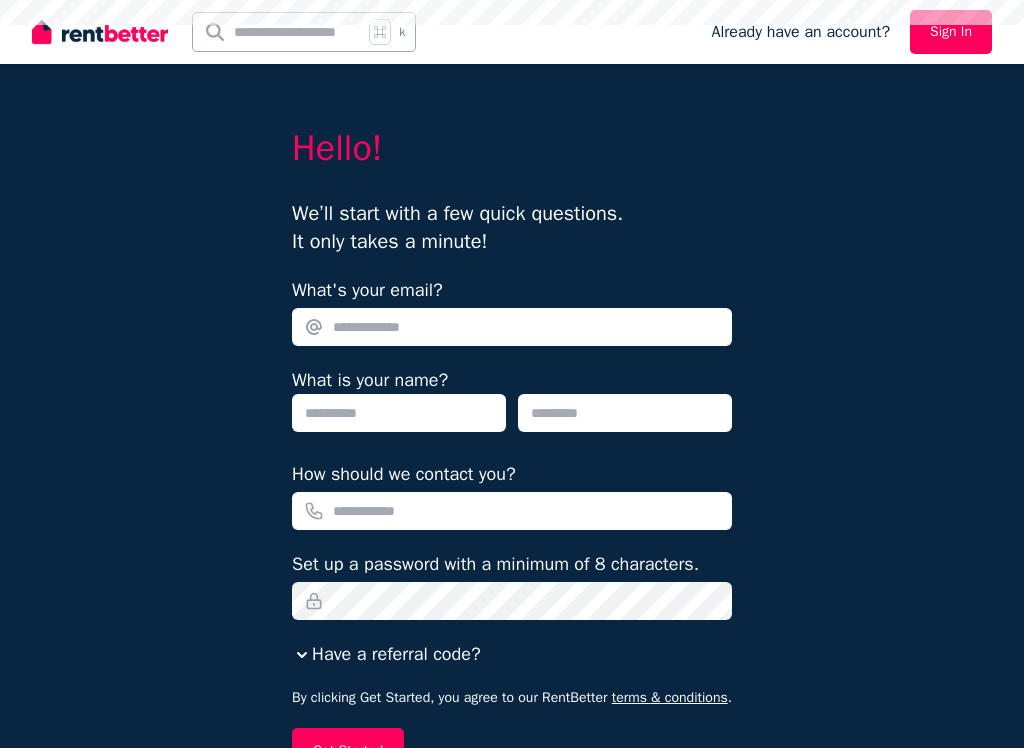 scroll, scrollTop: 0, scrollLeft: 0, axis: both 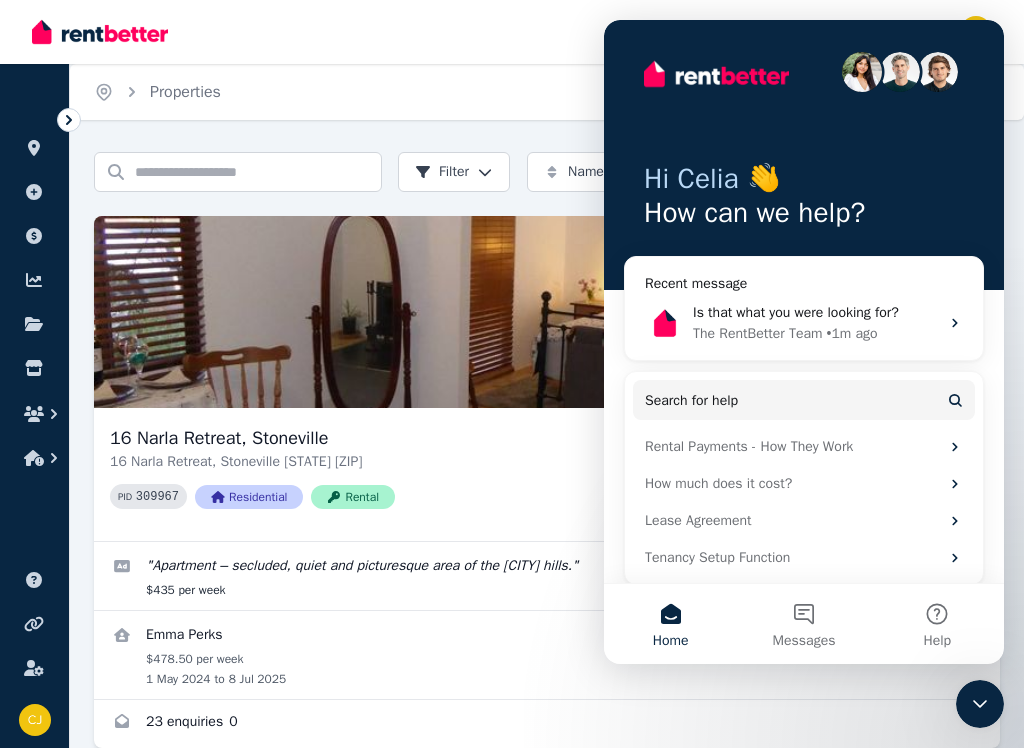 click on "Search properties Filter" at bounding box center (302, 172) 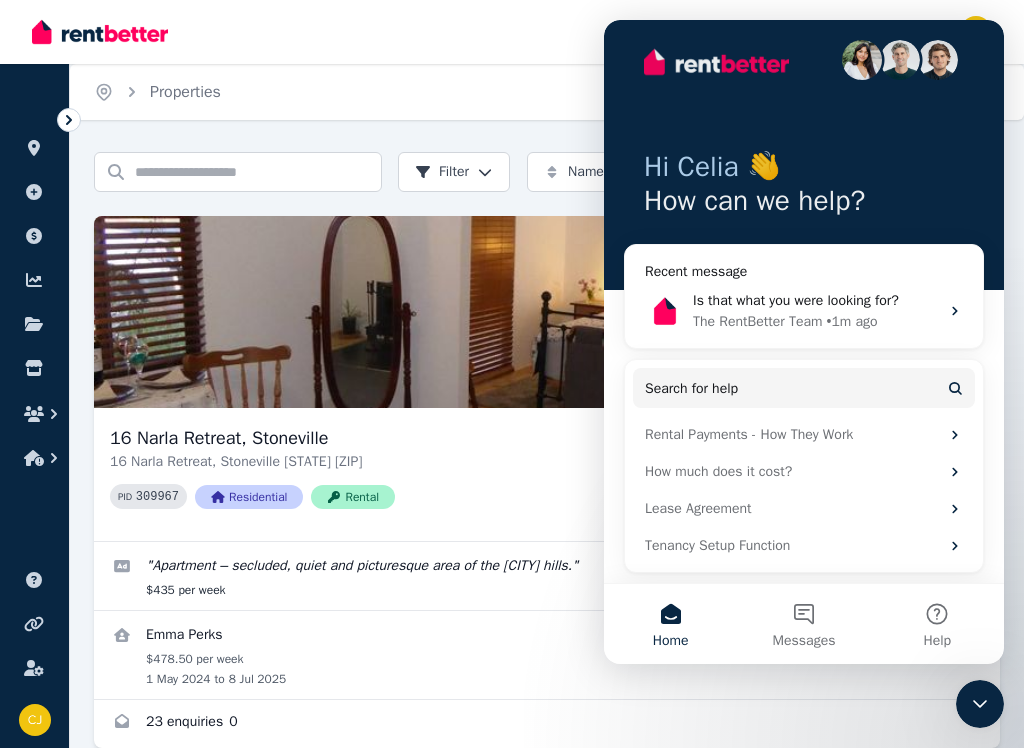 scroll, scrollTop: 12, scrollLeft: 0, axis: vertical 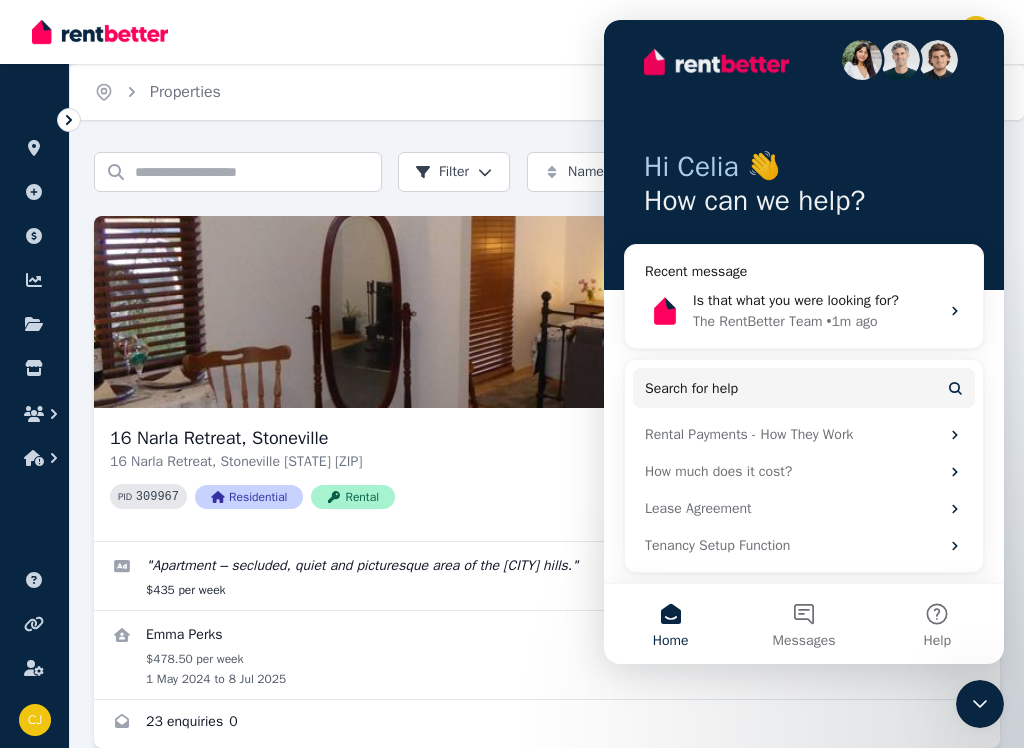 click on "Is that what you were looking for?" at bounding box center (796, 300) 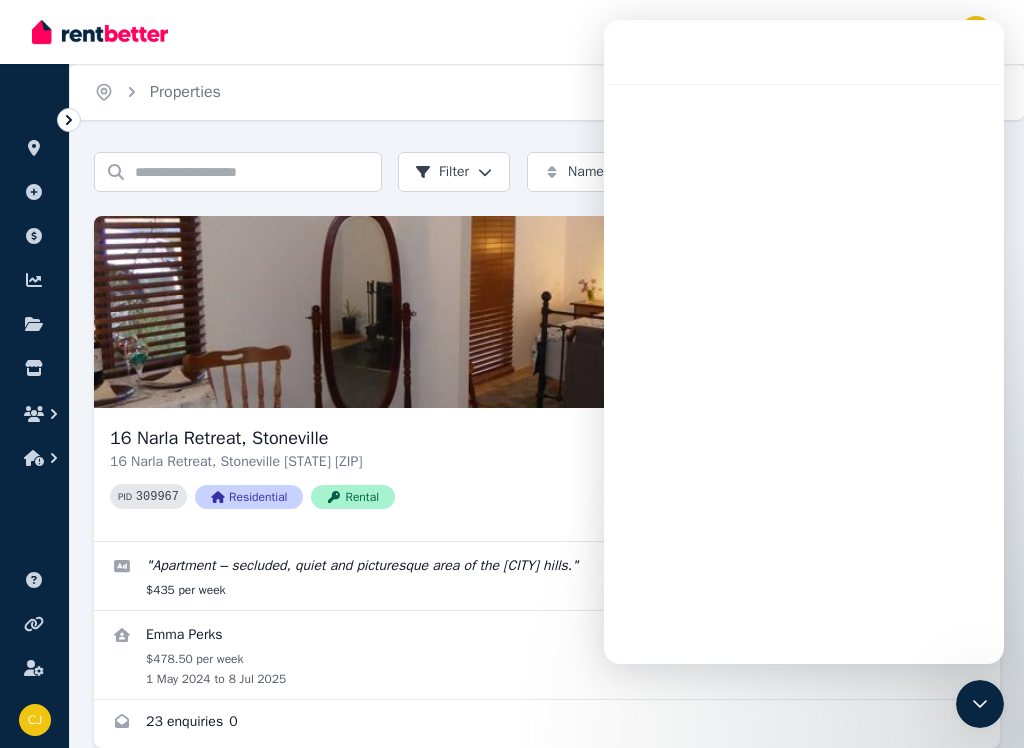 scroll, scrollTop: 0, scrollLeft: 0, axis: both 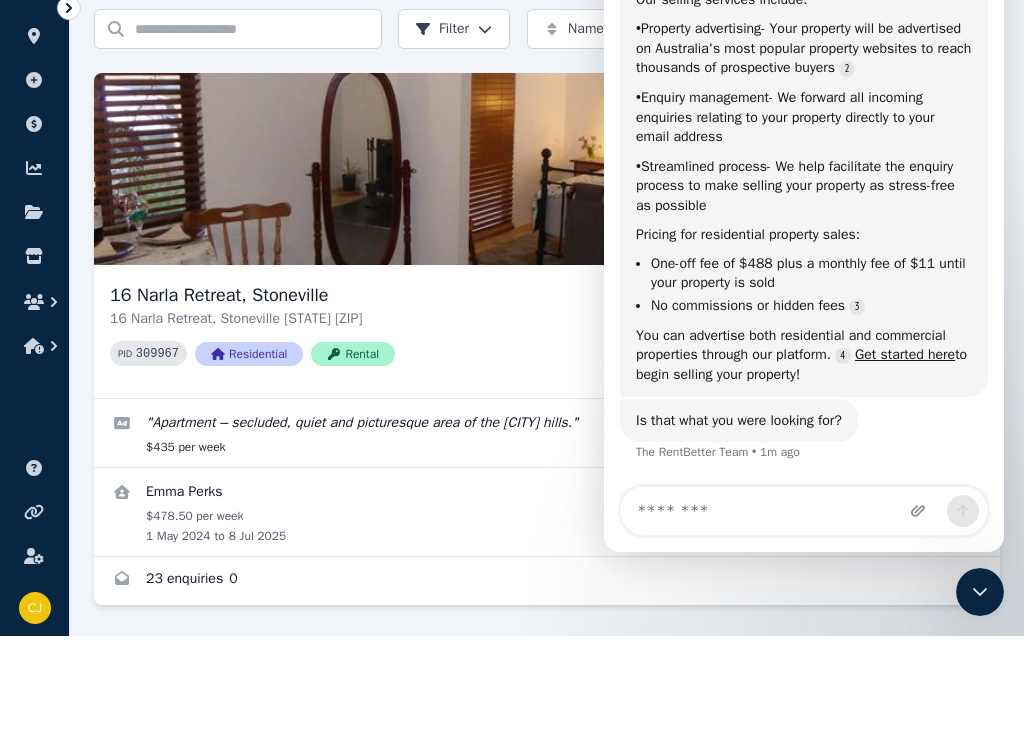 click on "Is that what you were looking for?" at bounding box center (739, 421) 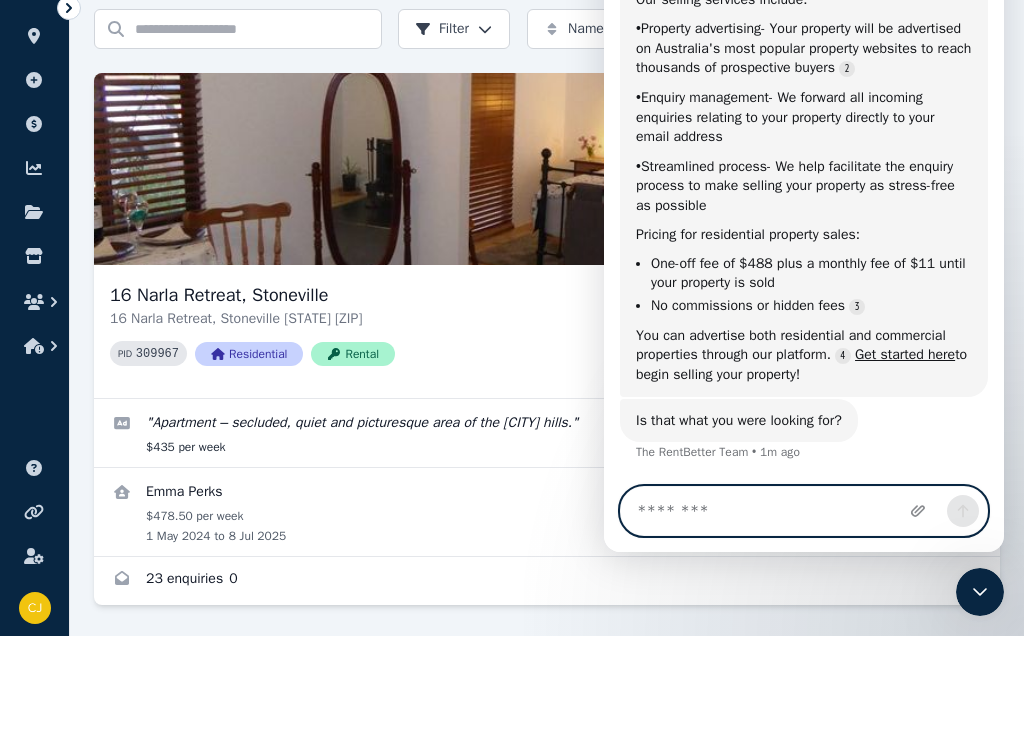 click at bounding box center (804, 511) 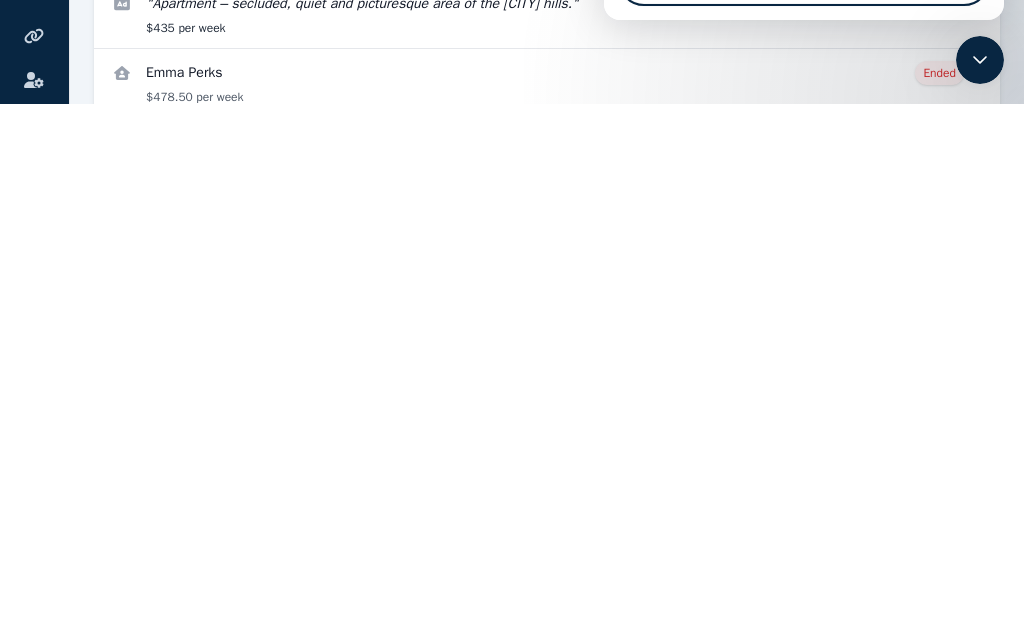 scroll, scrollTop: 110, scrollLeft: 0, axis: vertical 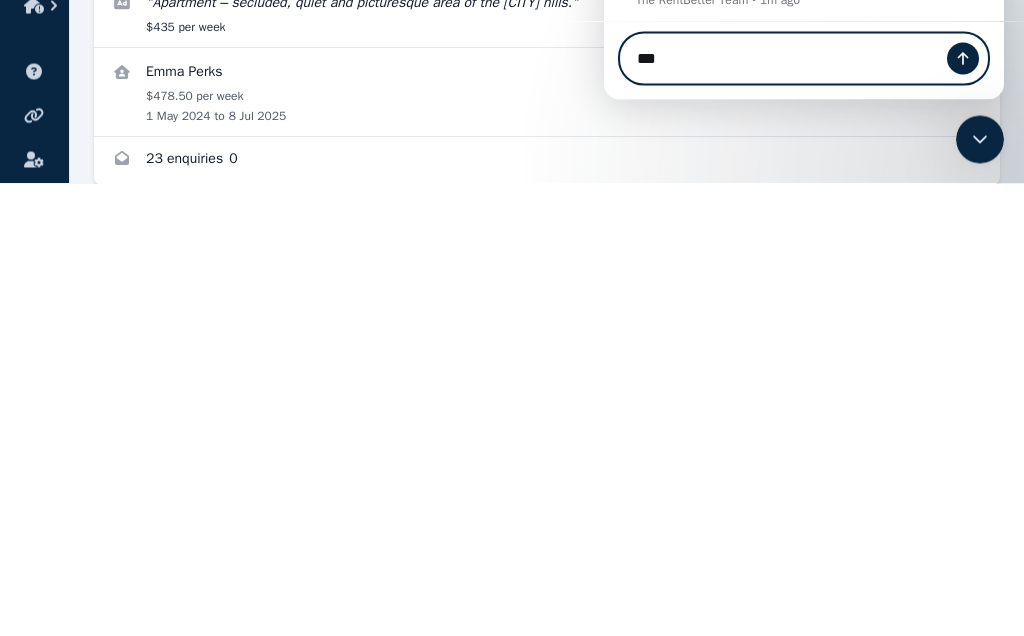 type on "***" 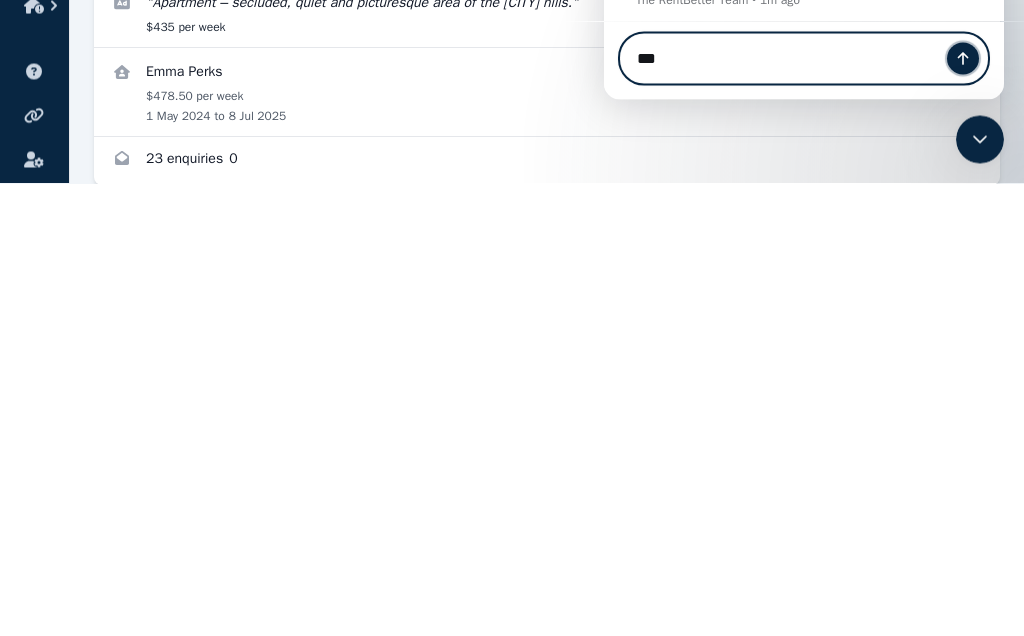click 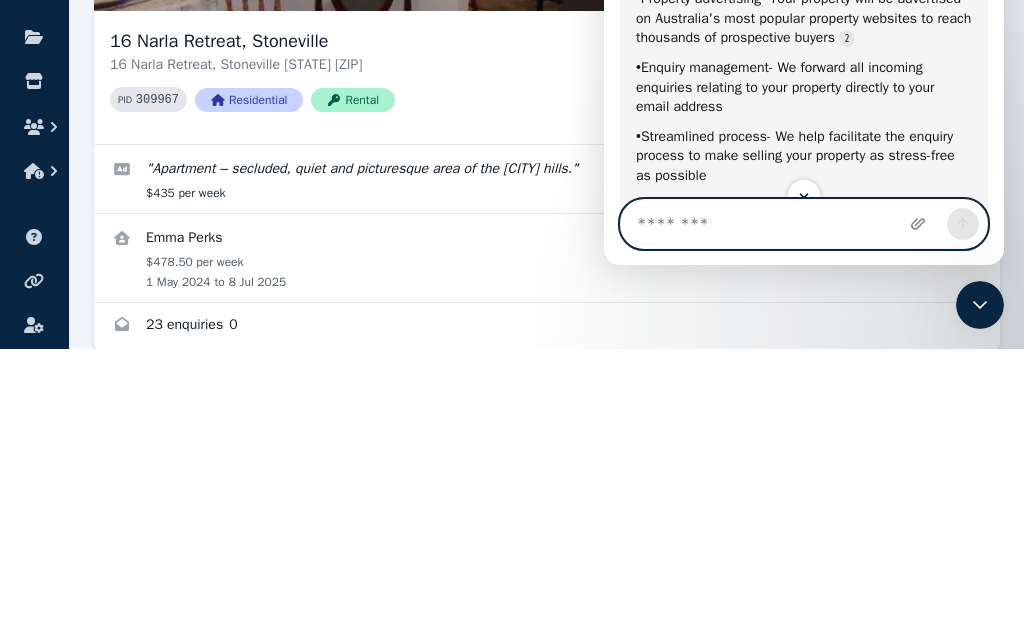 scroll, scrollTop: 266, scrollLeft: 0, axis: vertical 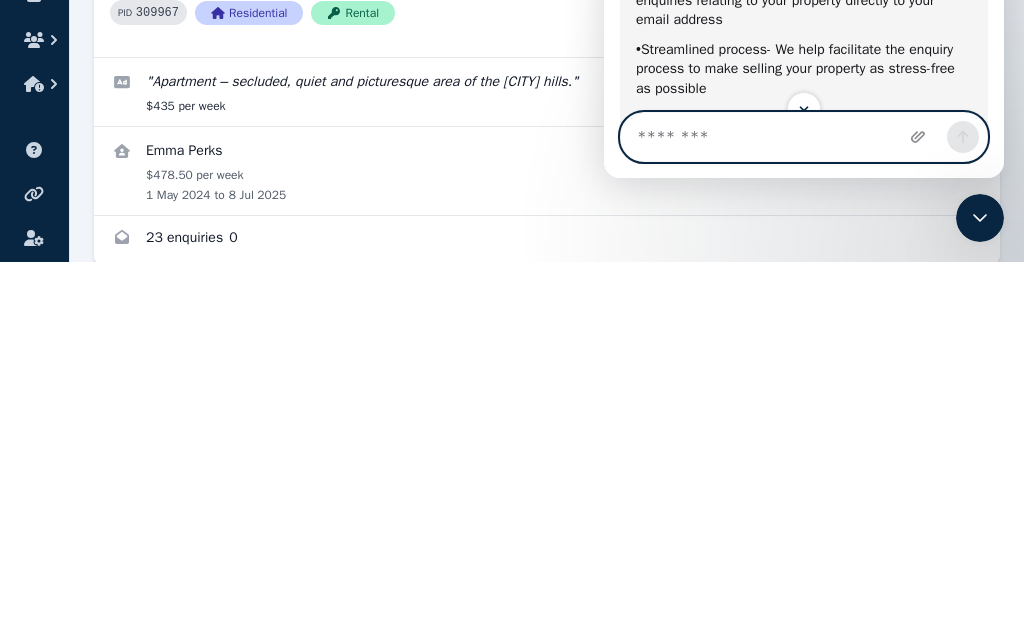 click at bounding box center (804, 137) 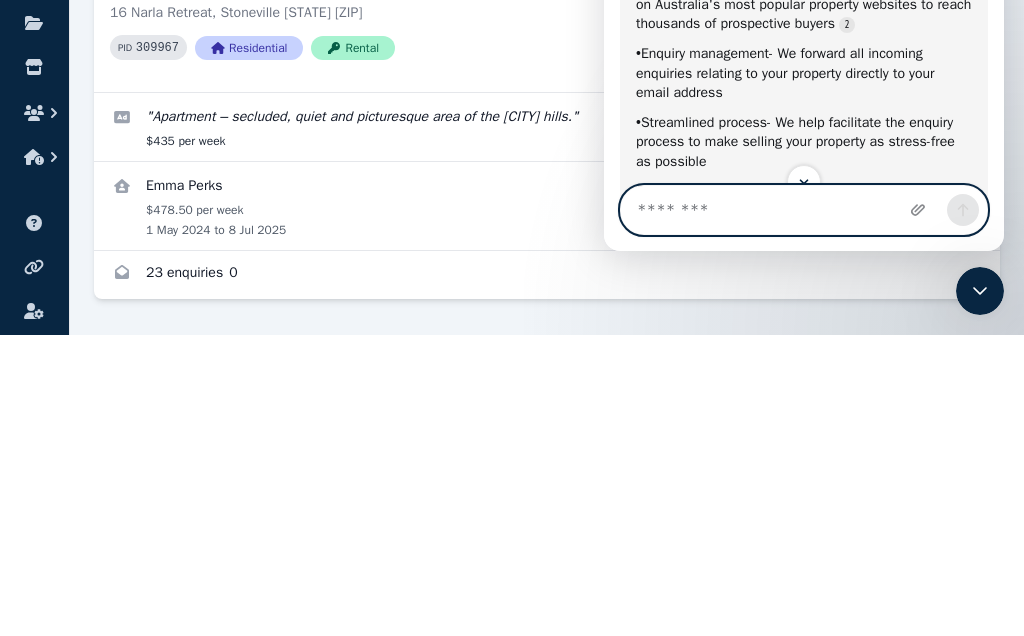 scroll, scrollTop: 204, scrollLeft: 0, axis: vertical 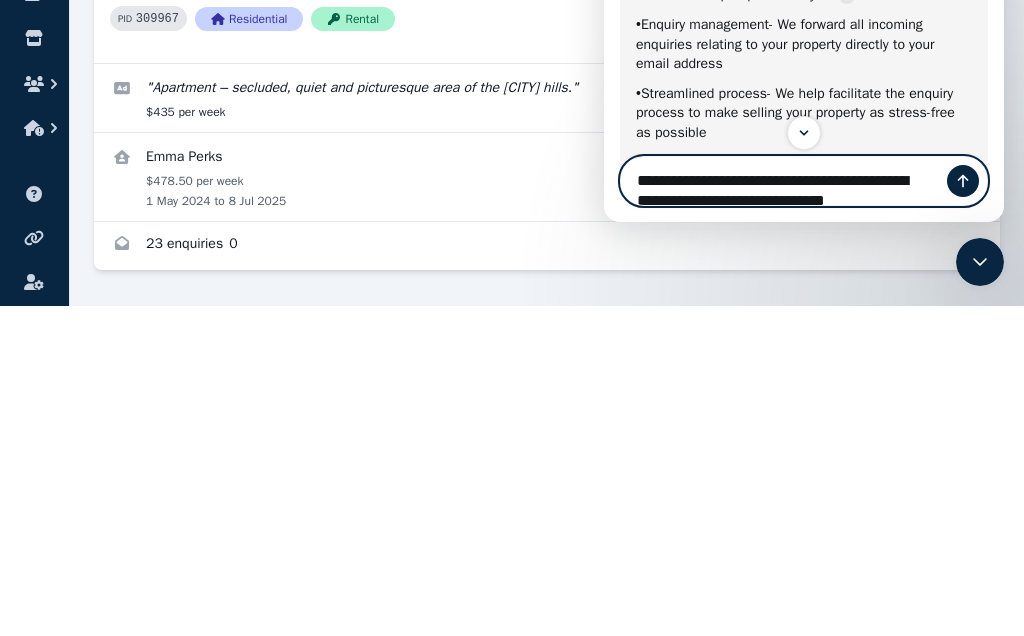 type on "**********" 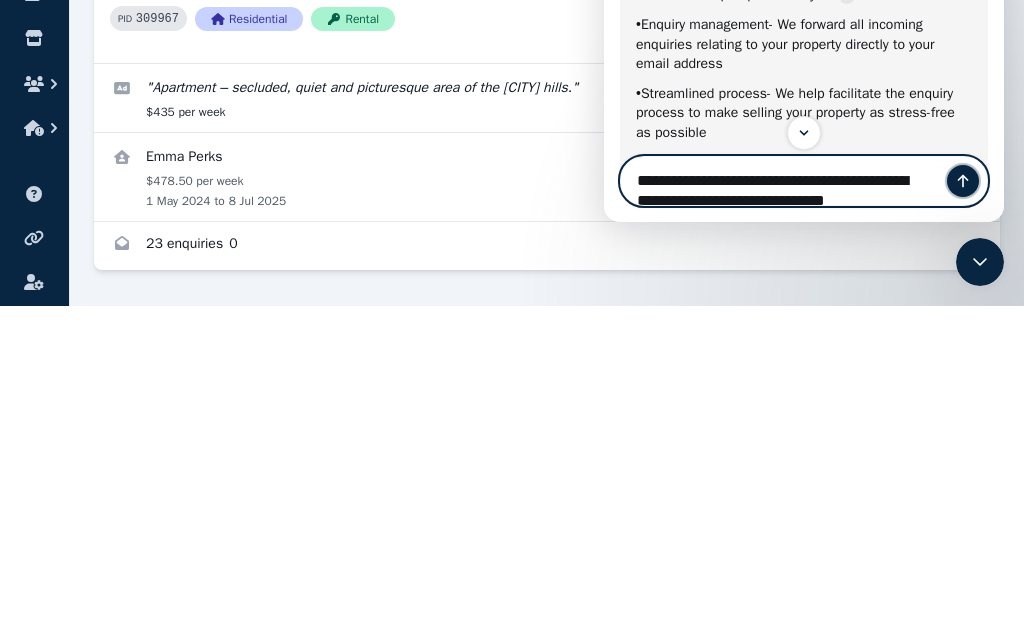 click 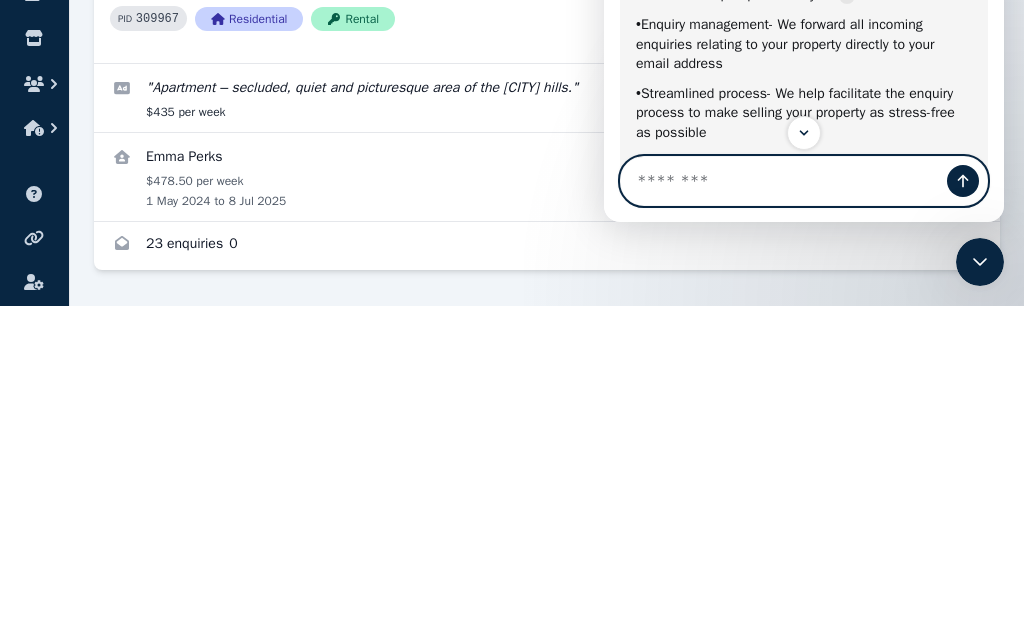 scroll, scrollTop: 0, scrollLeft: 0, axis: both 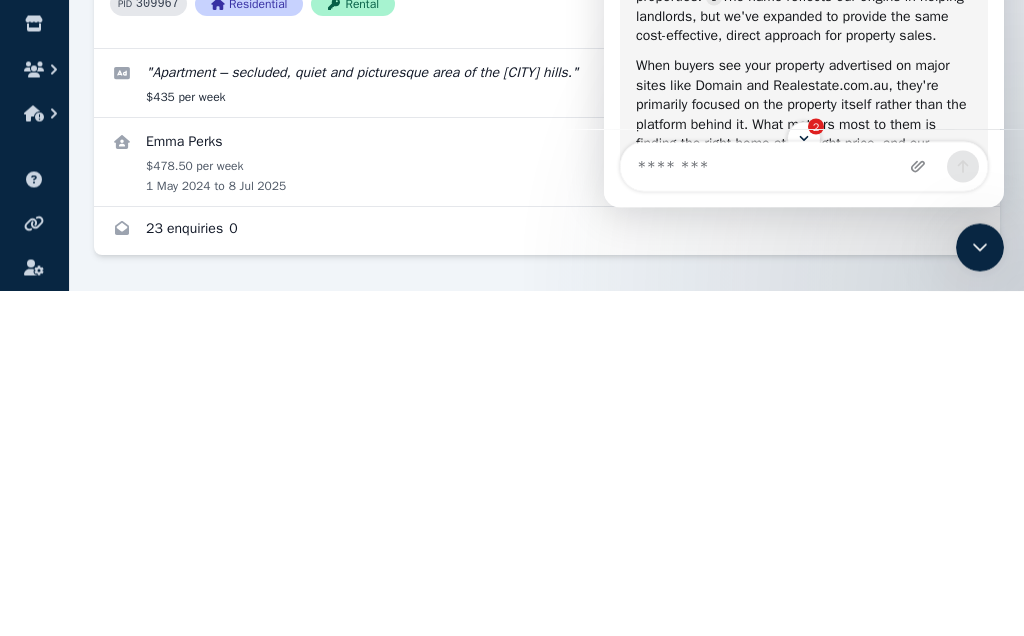 click at bounding box center (547, 507) 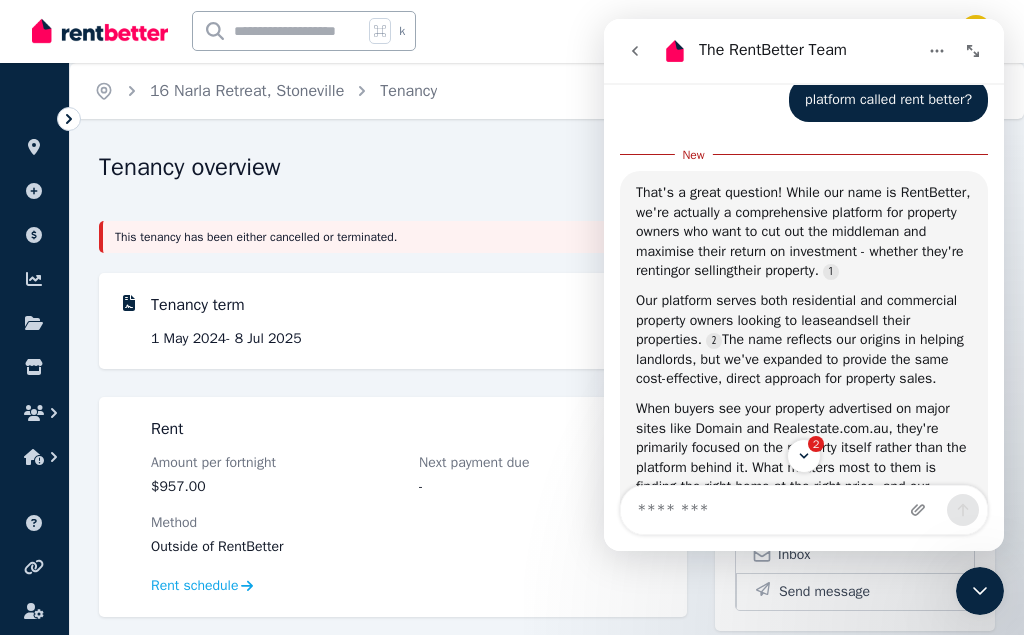 scroll, scrollTop: 1, scrollLeft: 0, axis: vertical 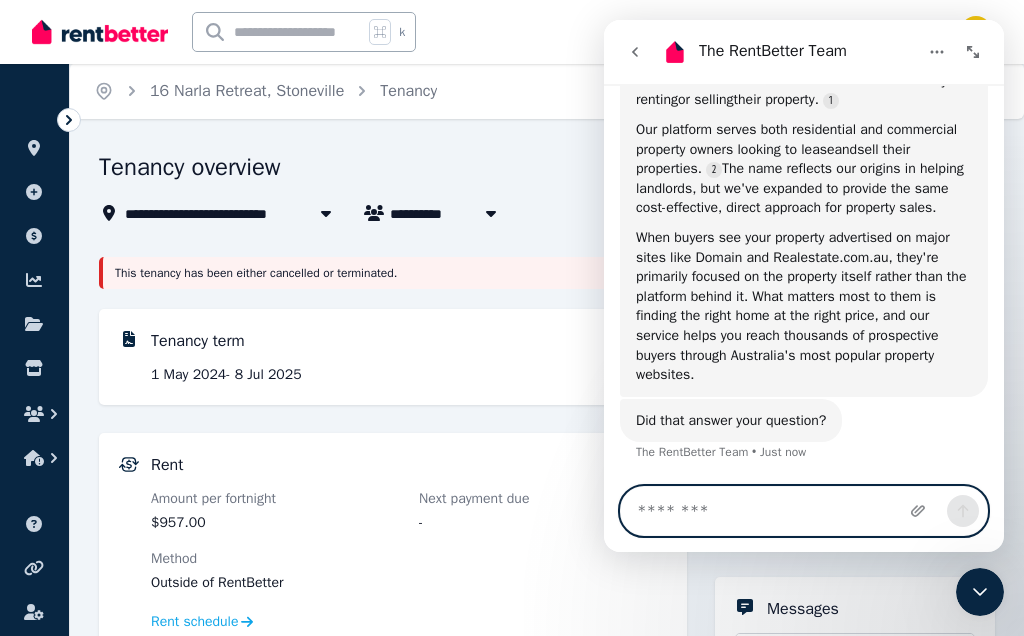 click at bounding box center (804, 511) 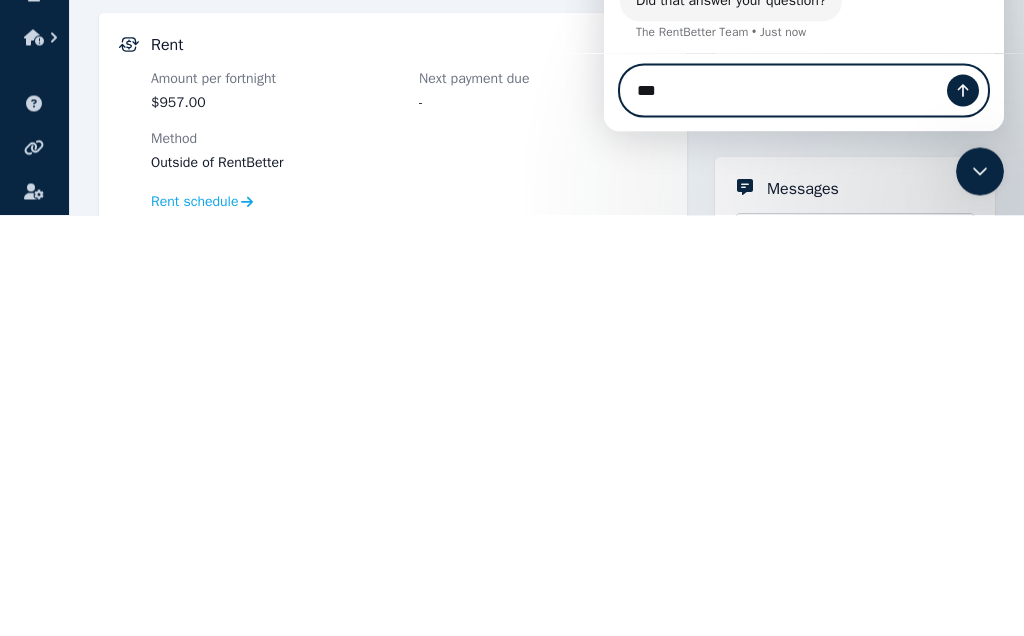 type on "***" 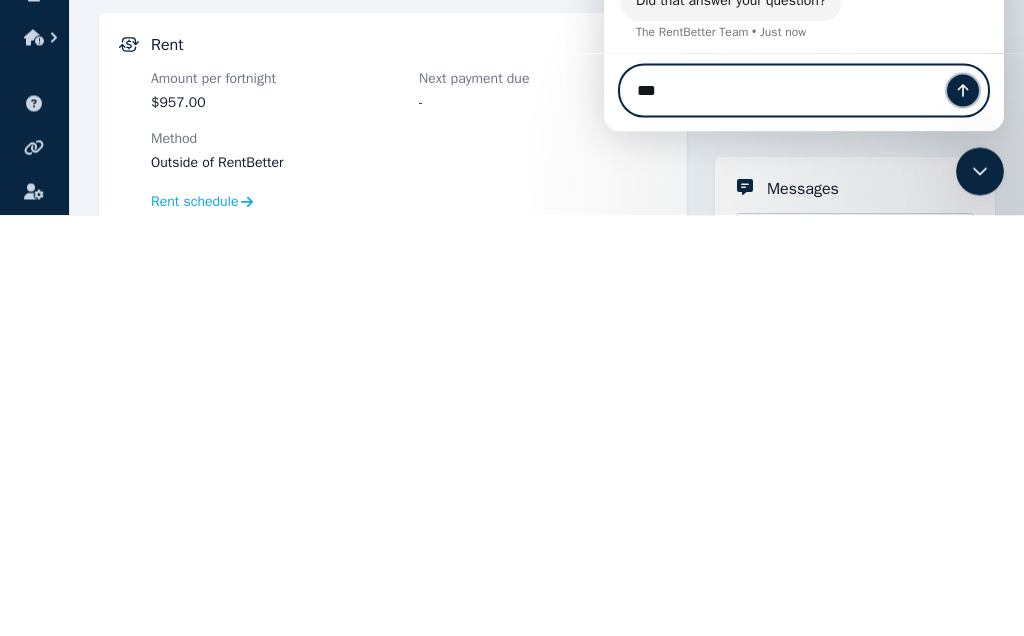 click 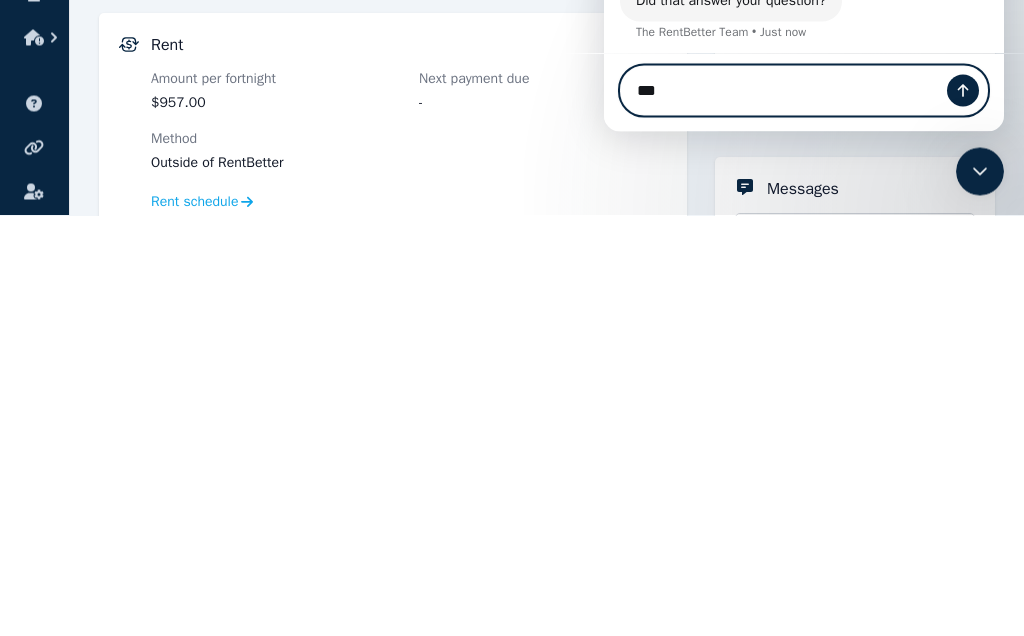 type 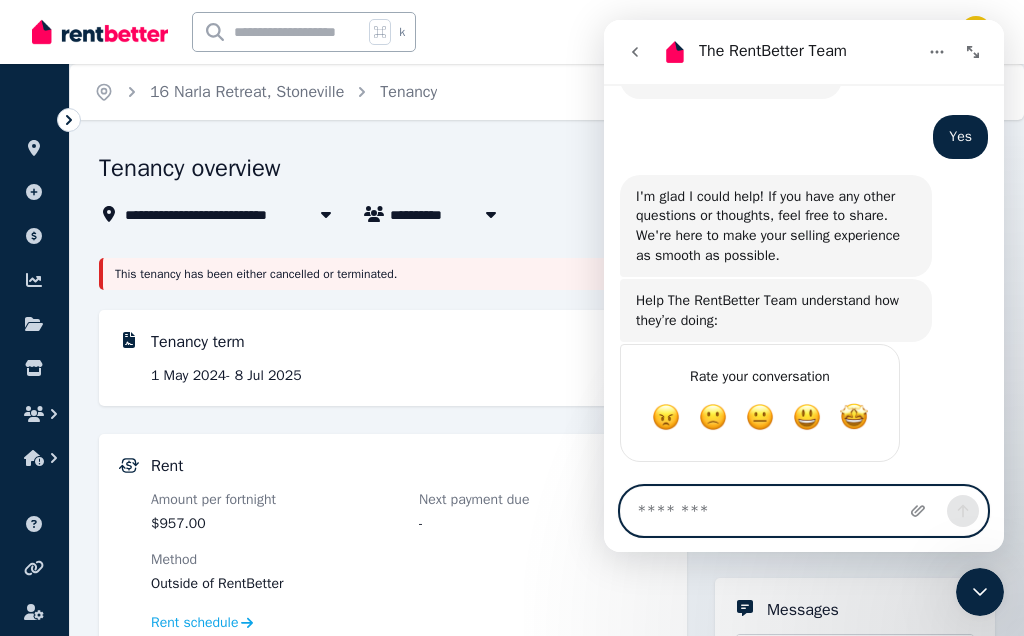 scroll, scrollTop: 1865, scrollLeft: 0, axis: vertical 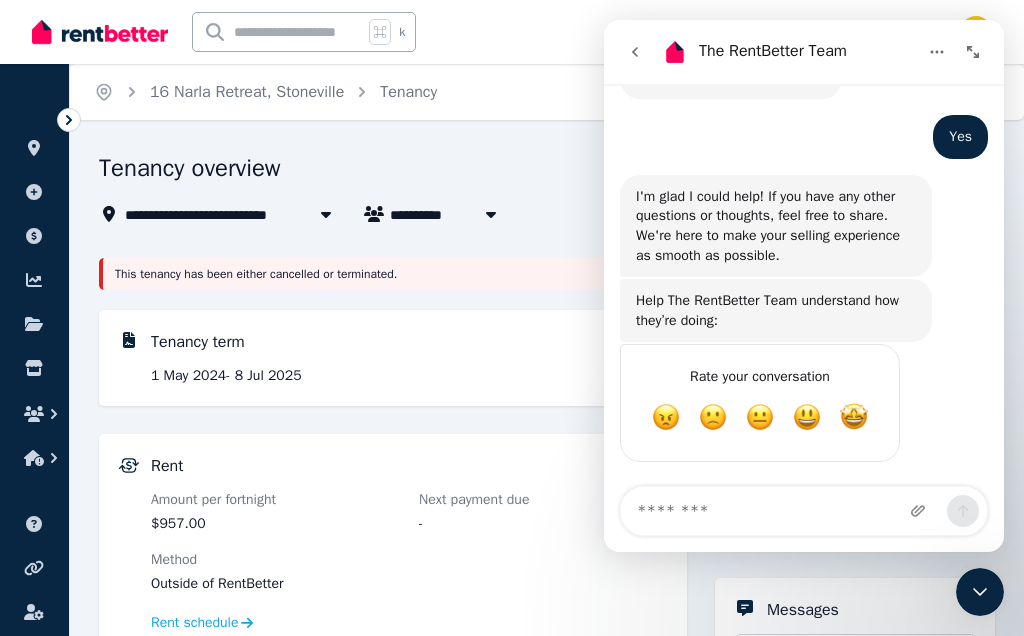 click on "Tenancy overview" at bounding box center (541, 171) 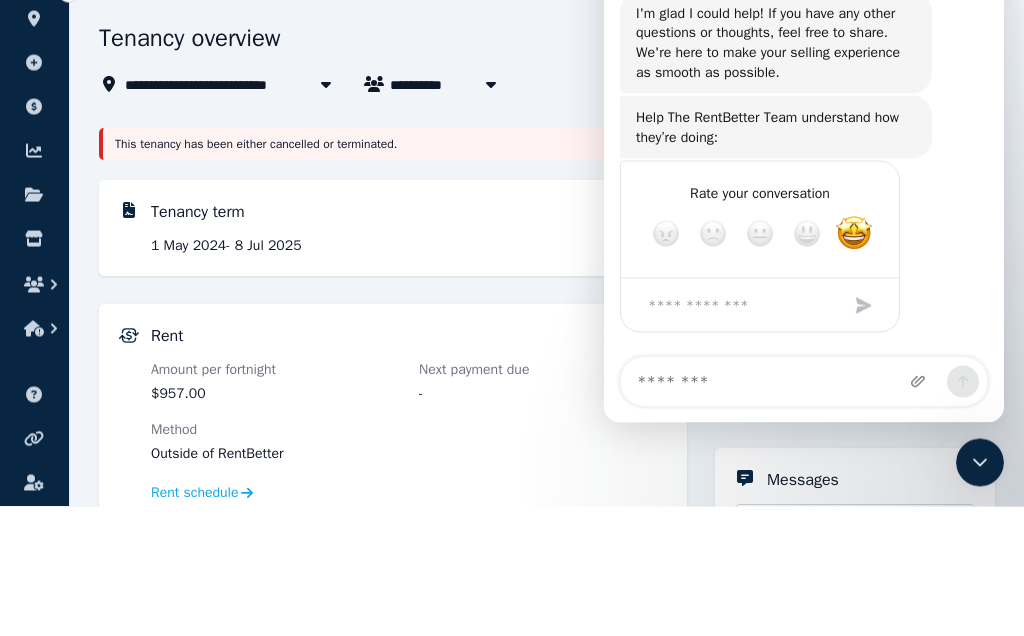 scroll, scrollTop: 1886, scrollLeft: 0, axis: vertical 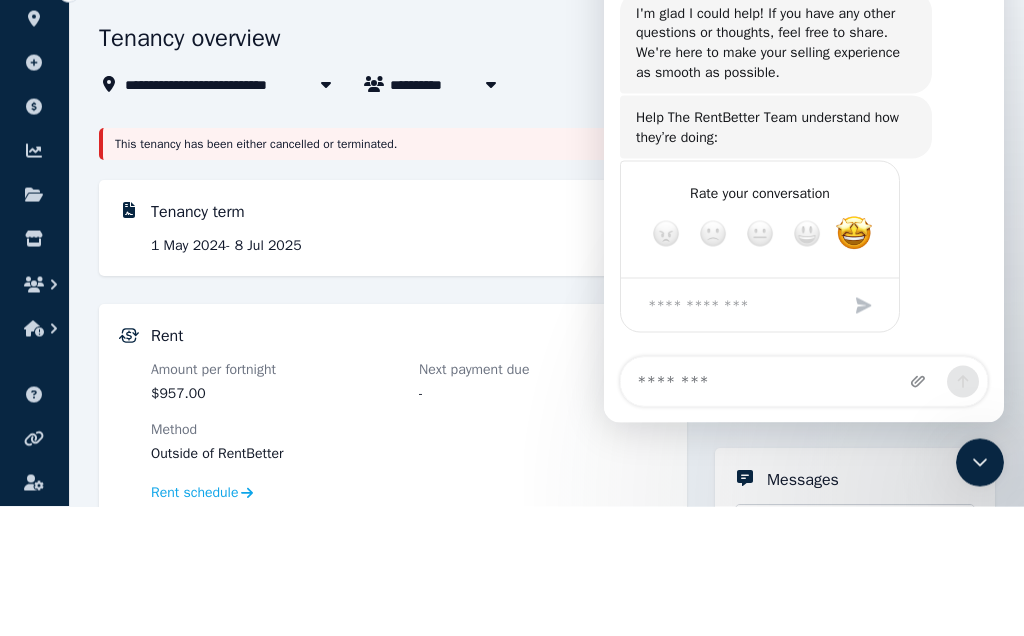 click on "1 May 2024 - 8 Jul 2025" at bounding box center (409, 376) 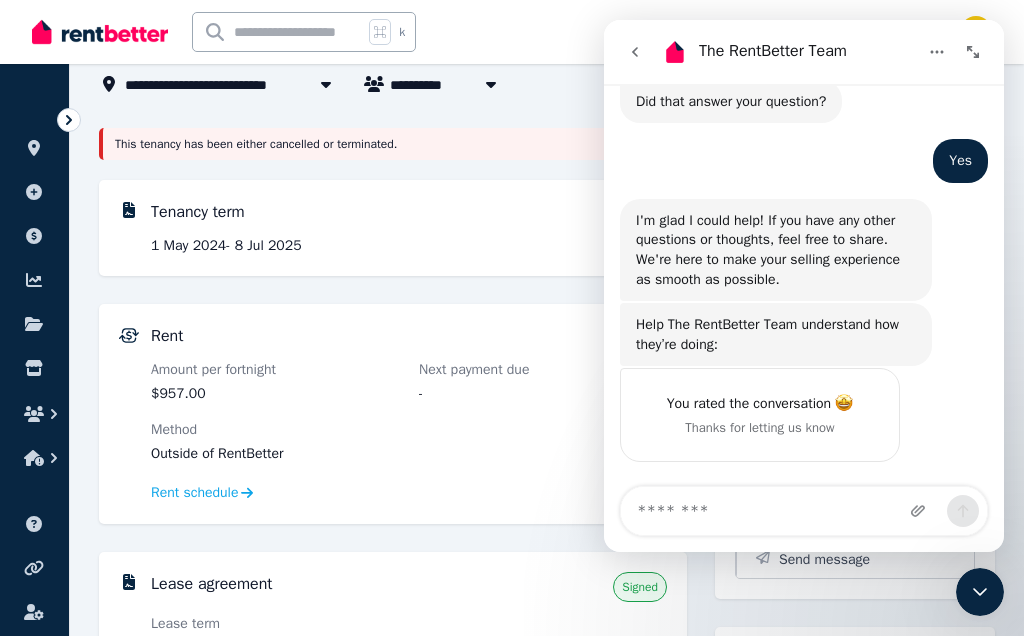scroll, scrollTop: 1730, scrollLeft: 0, axis: vertical 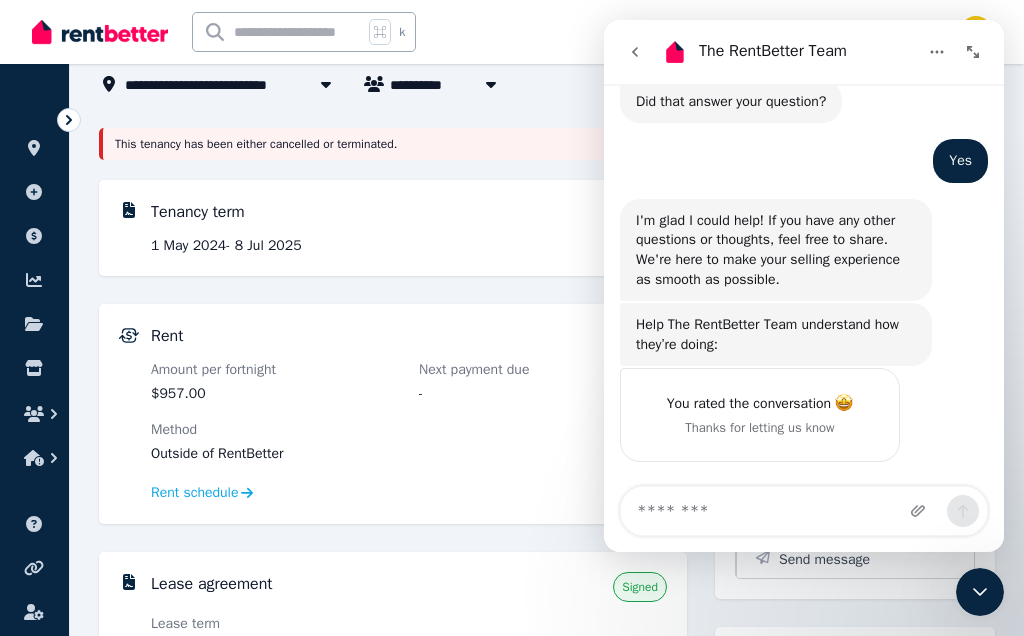 click on "Lease agreement Signed" at bounding box center (409, 587) 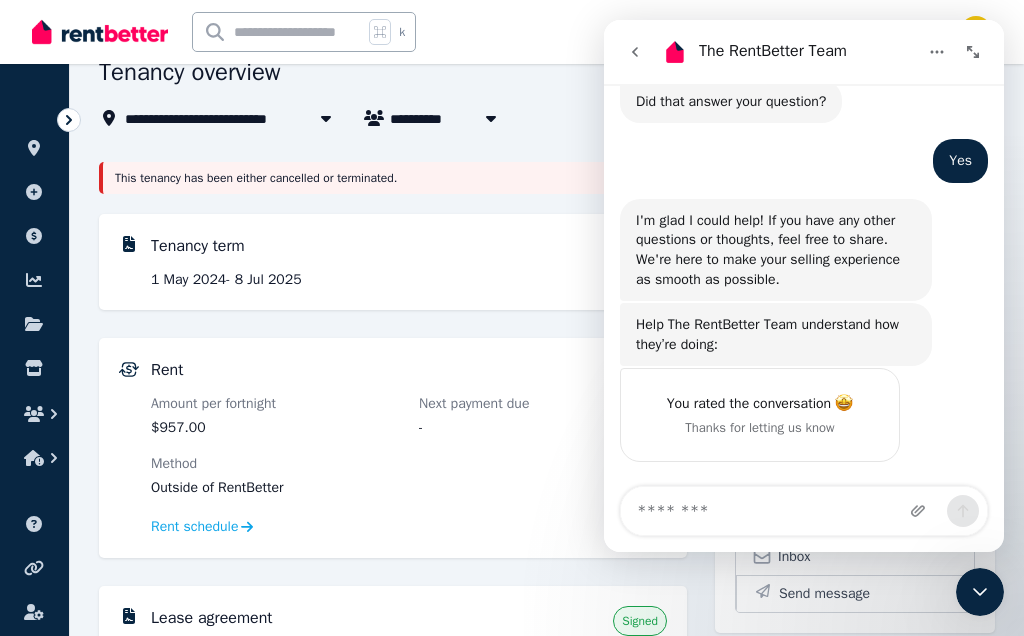 scroll, scrollTop: 0, scrollLeft: 0, axis: both 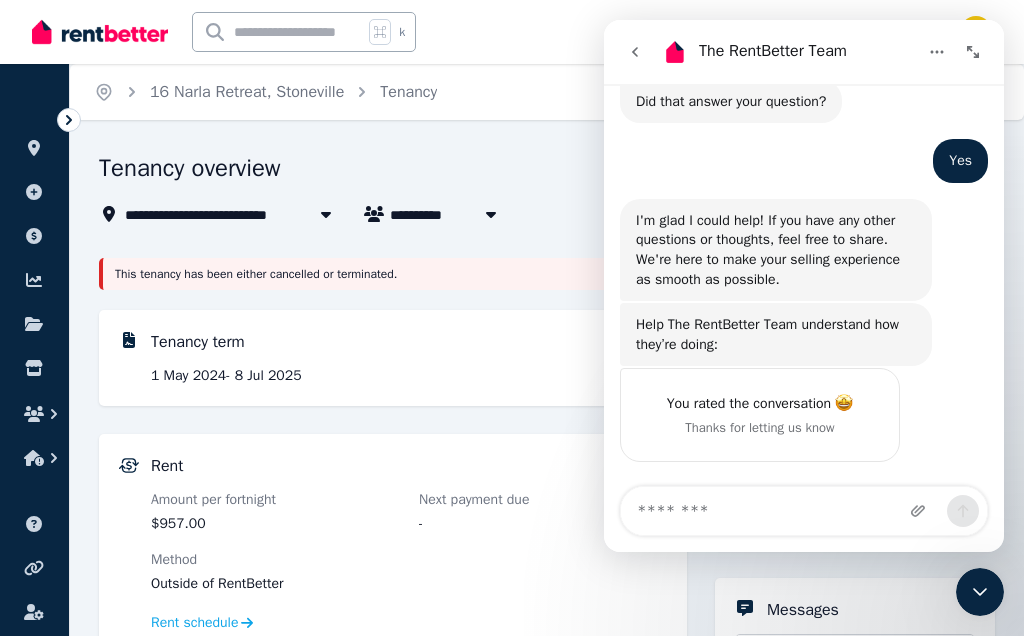 click on "16 Narla Retreat, Stoneville" at bounding box center (228, 214) 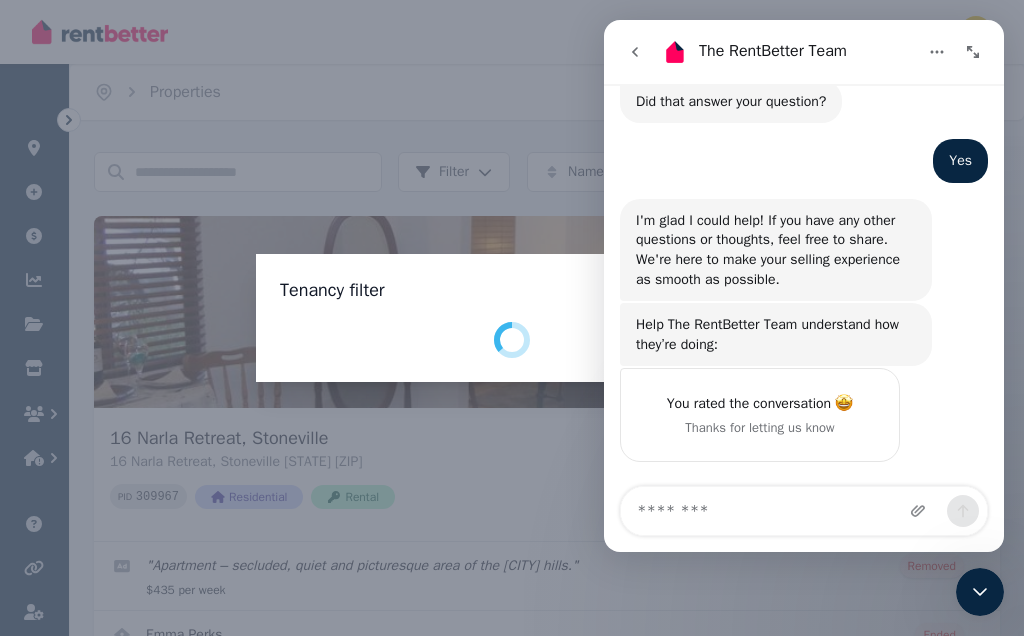 scroll, scrollTop: 148, scrollLeft: 0, axis: vertical 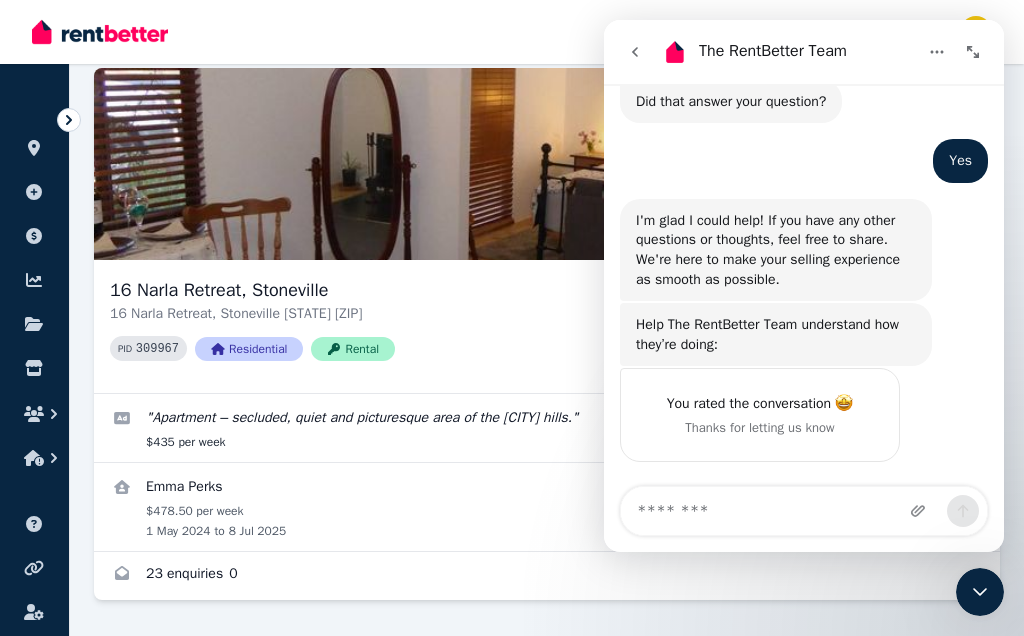 click at bounding box center [547, 164] 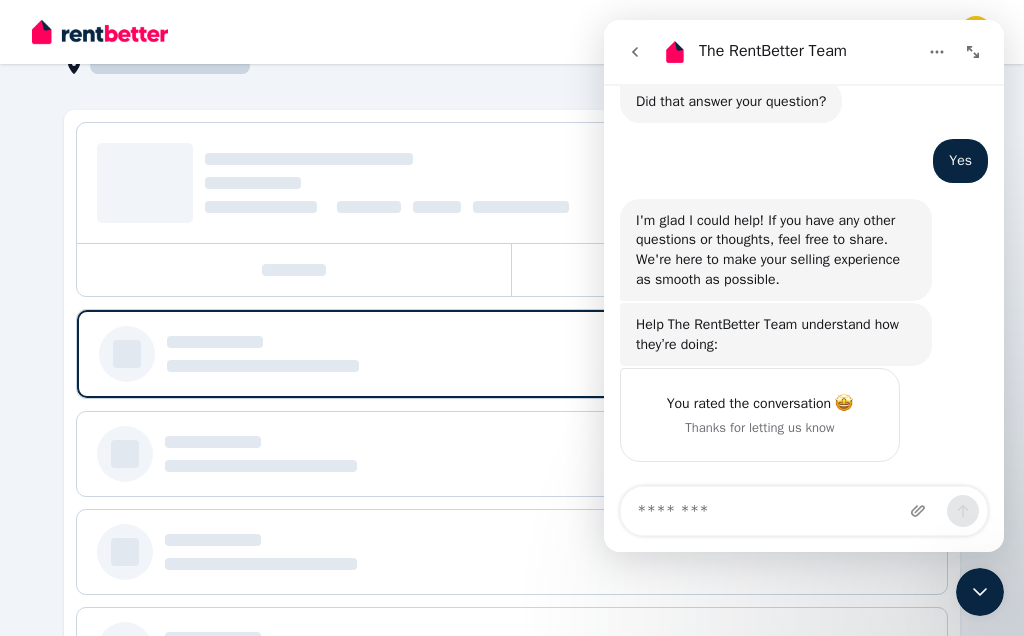 scroll, scrollTop: 0, scrollLeft: 0, axis: both 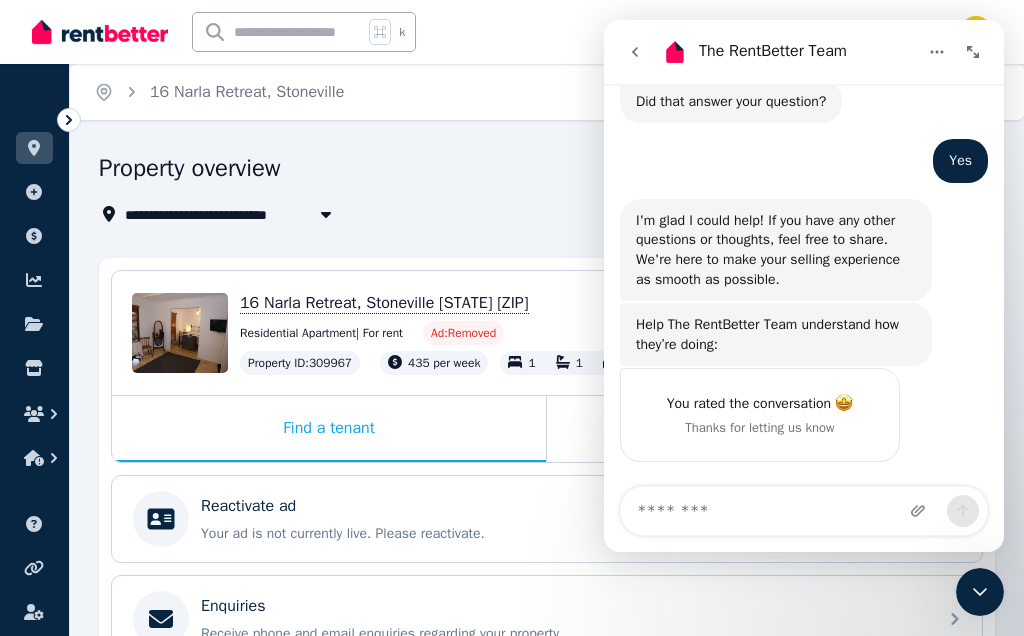 click at bounding box center [973, 52] 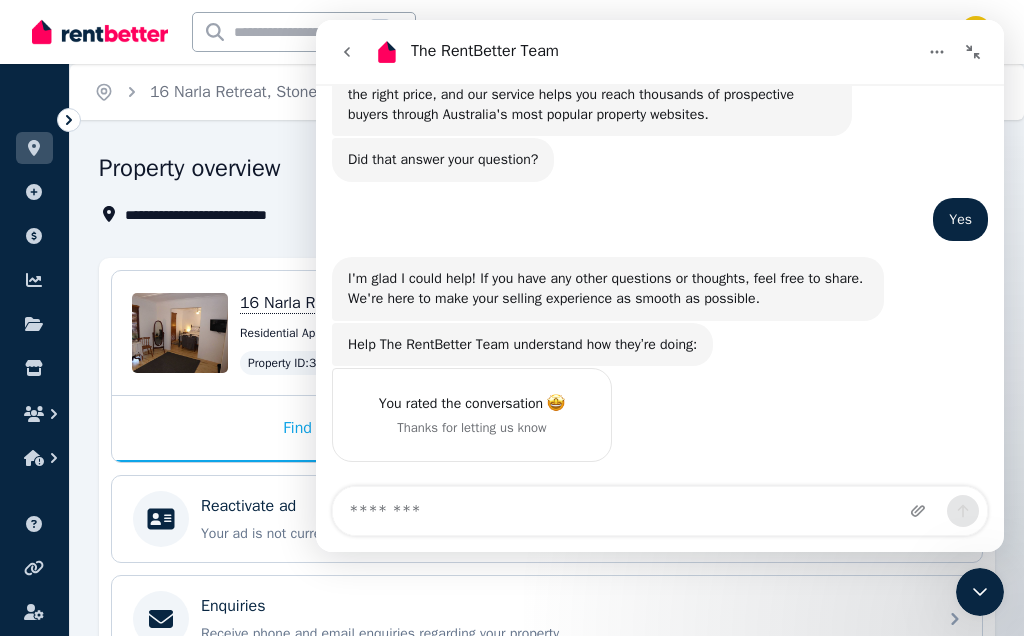 scroll, scrollTop: 1397, scrollLeft: 0, axis: vertical 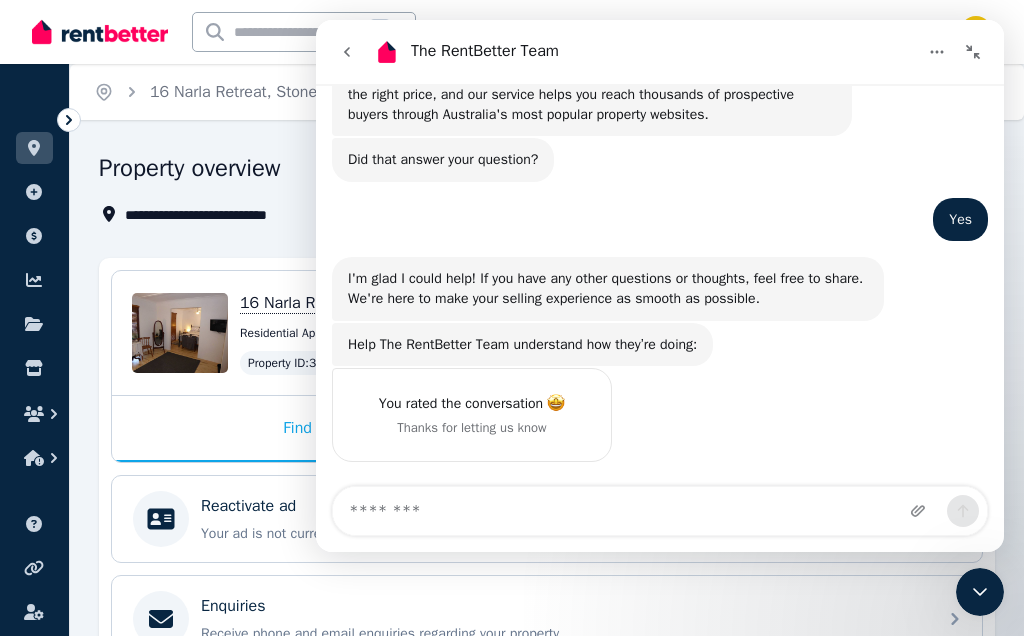 click 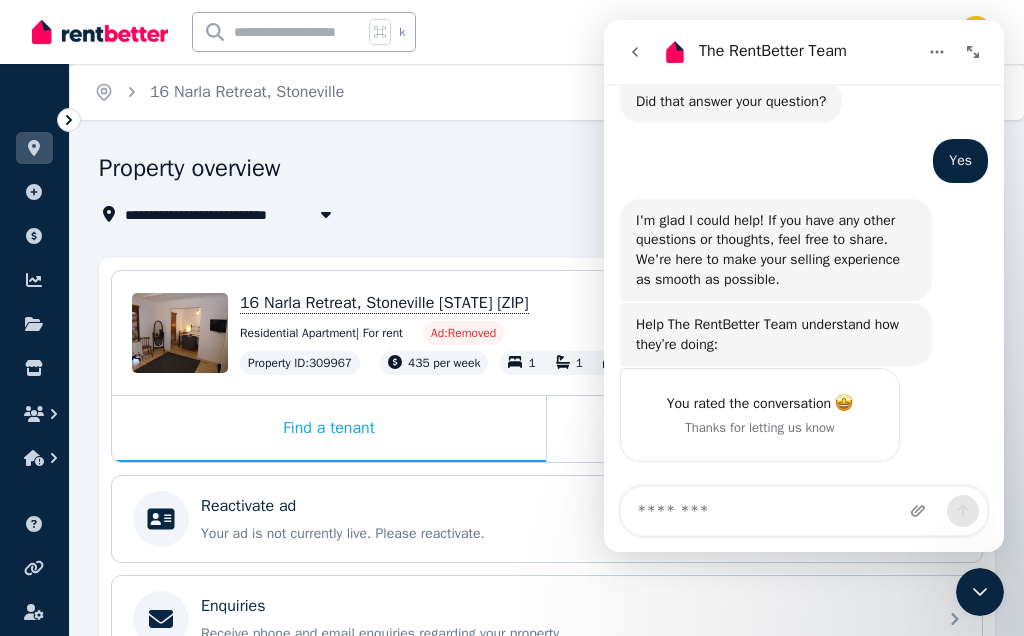 scroll, scrollTop: 1817, scrollLeft: 0, axis: vertical 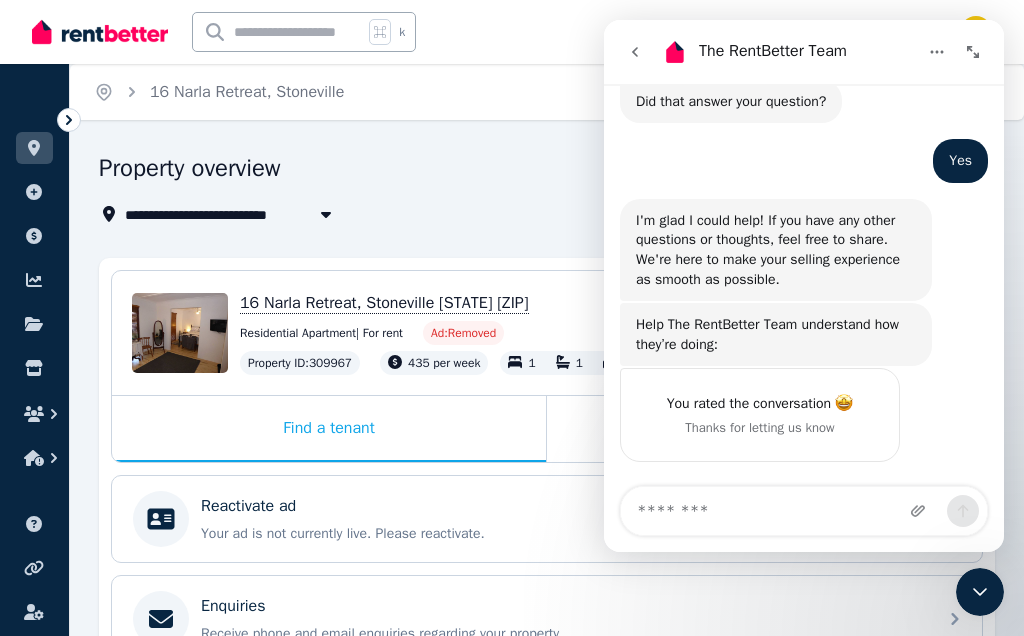click 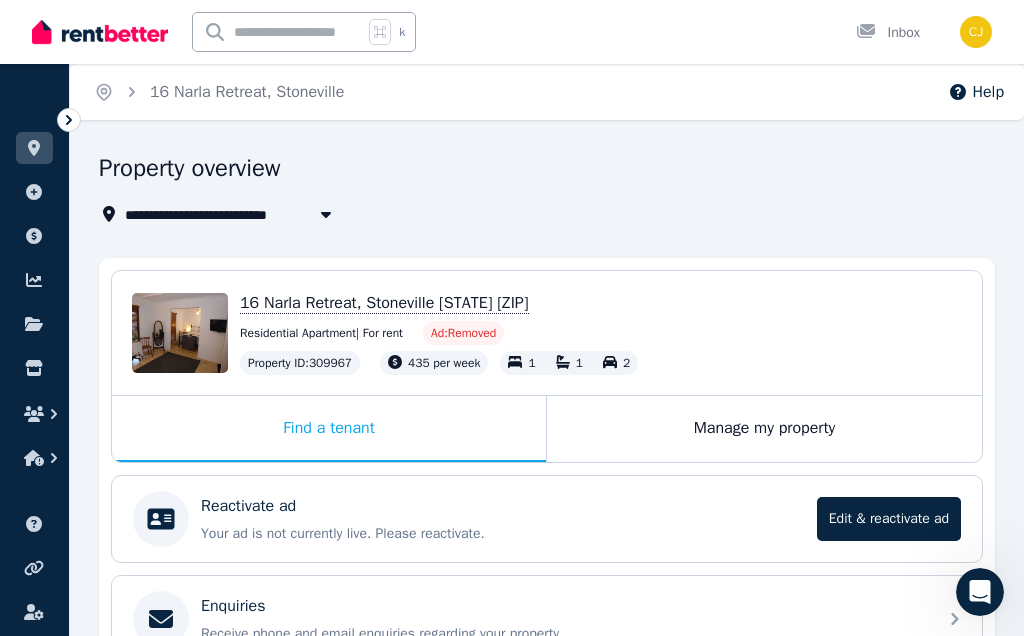click on "Edit" at bounding box center (199, 355) 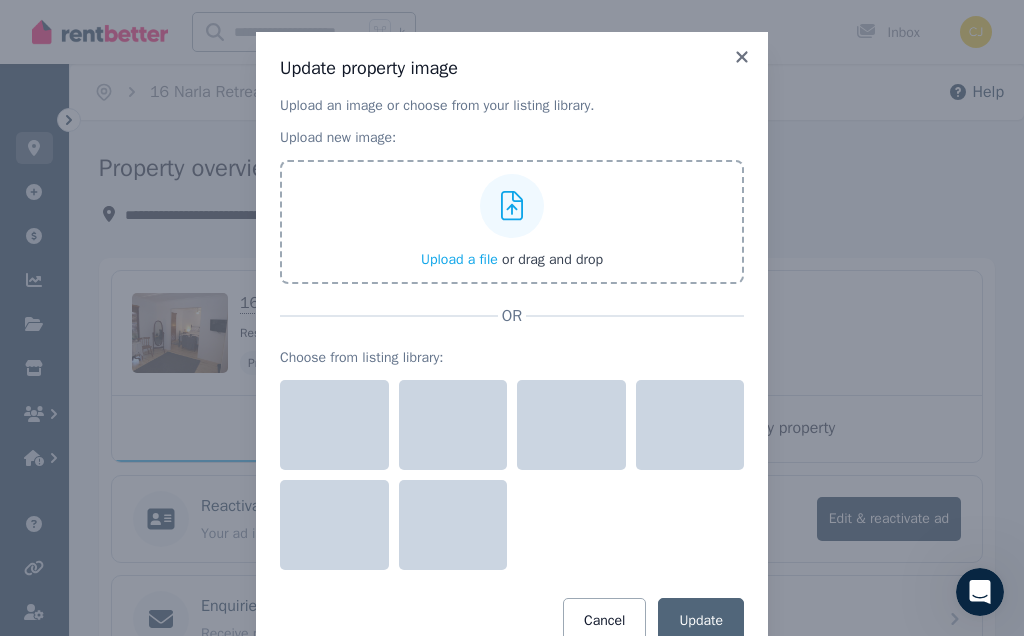 scroll, scrollTop: 0, scrollLeft: 0, axis: both 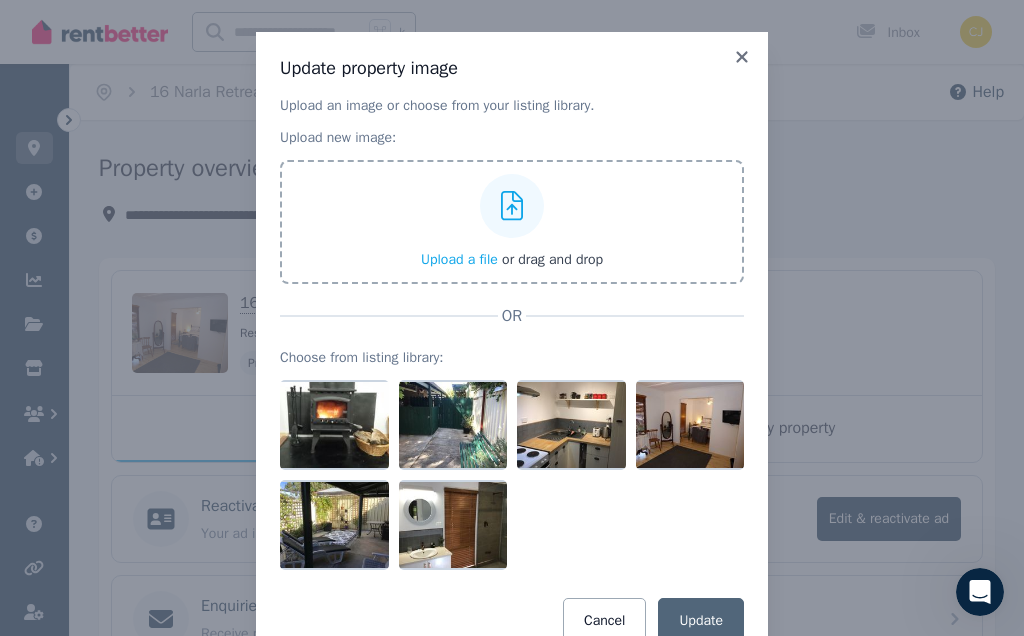 click at bounding box center (571, 425) 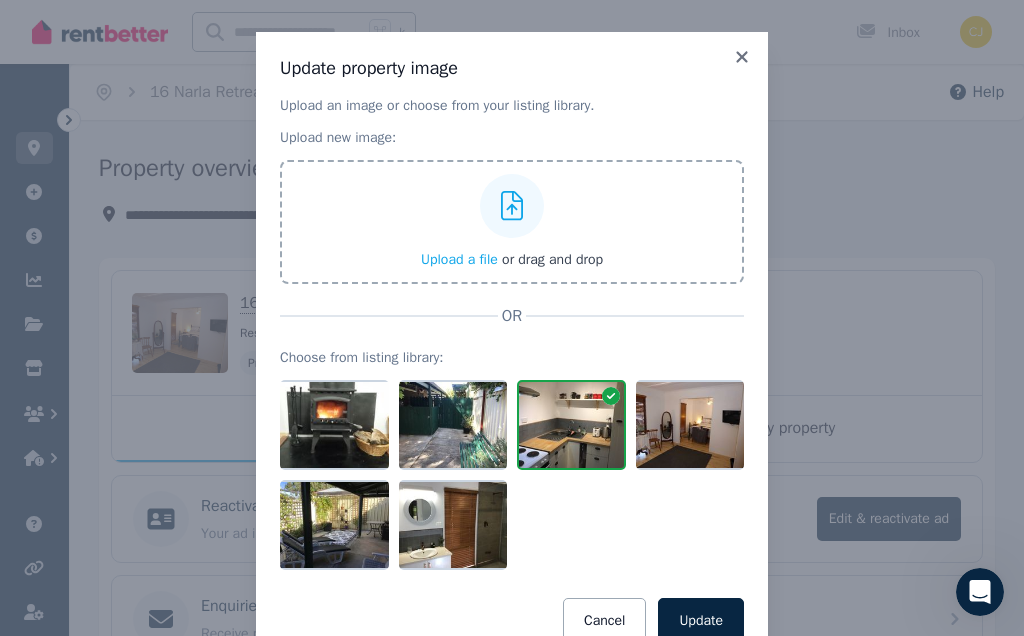click 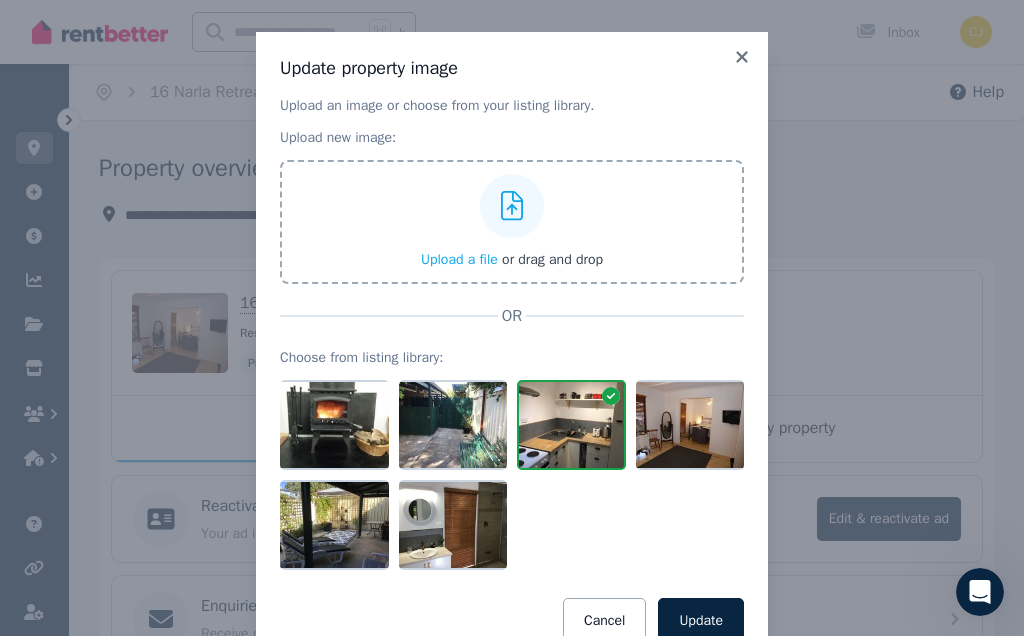 click at bounding box center (334, 525) 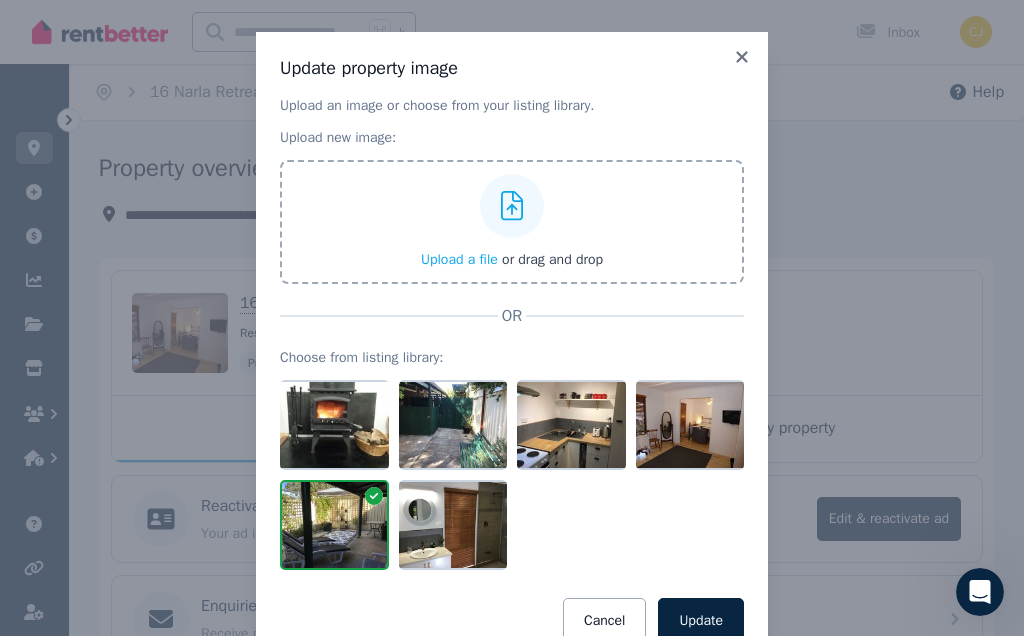 click 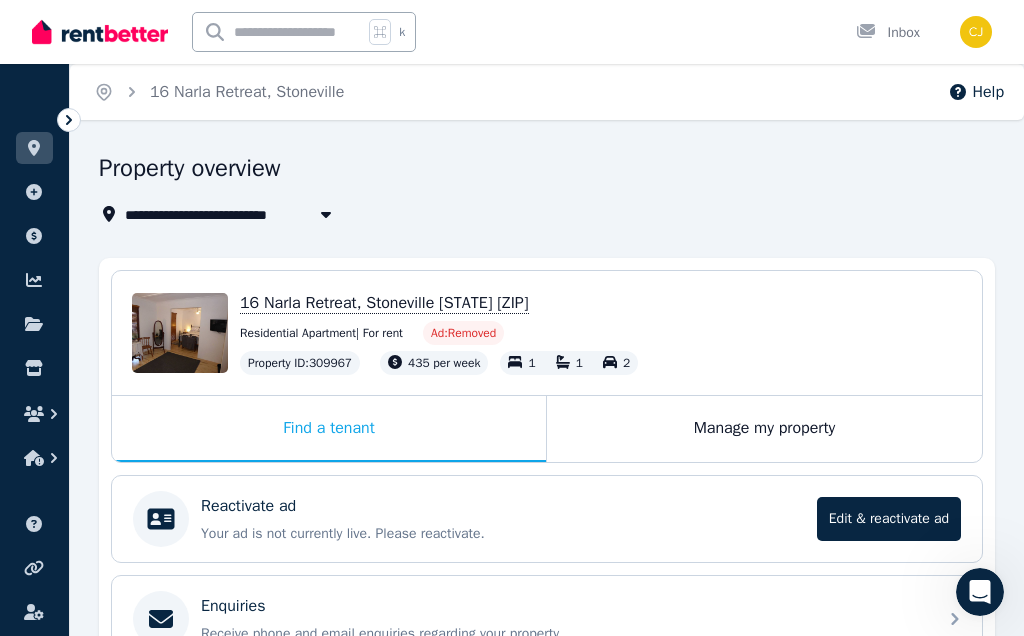 click on "16 Narla Retreat, Stoneville [STATE] [ZIP]" at bounding box center (384, 303) 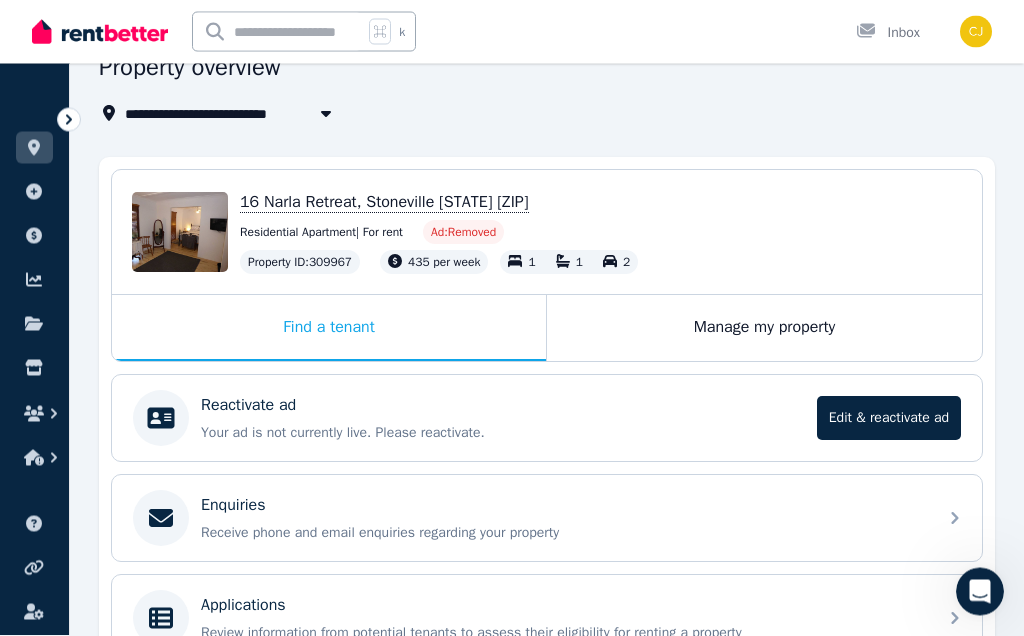 scroll, scrollTop: 101, scrollLeft: 0, axis: vertical 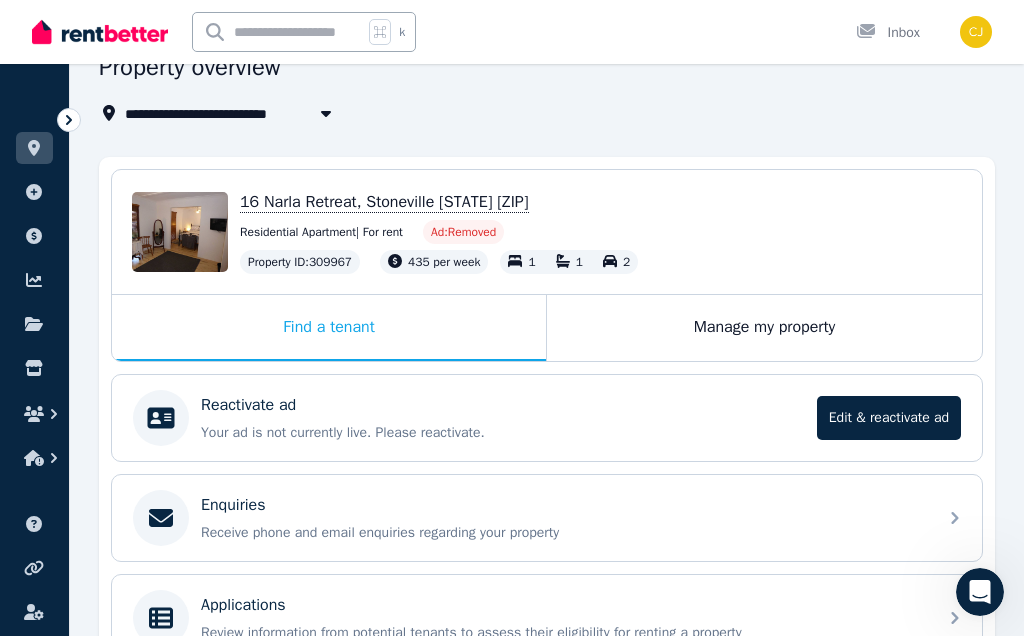 click on "Manage my property" at bounding box center [764, 328] 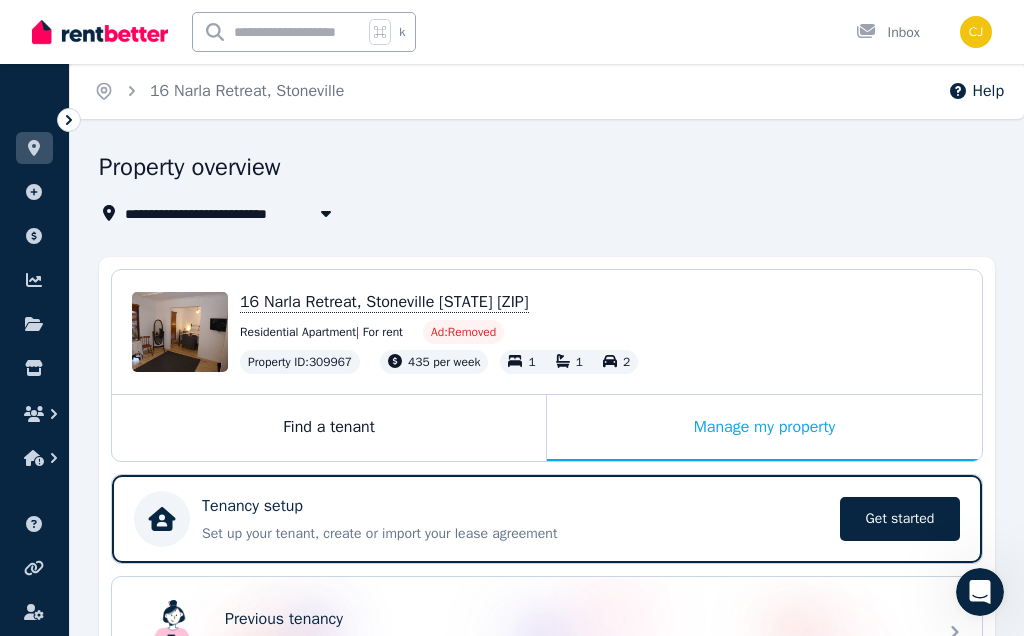 scroll, scrollTop: 0, scrollLeft: 0, axis: both 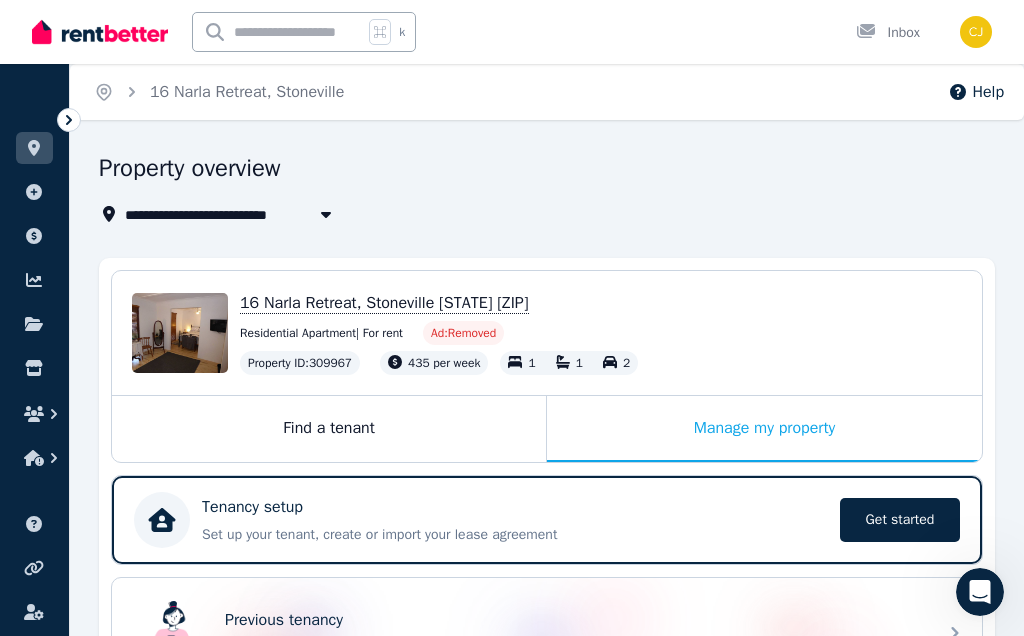 click 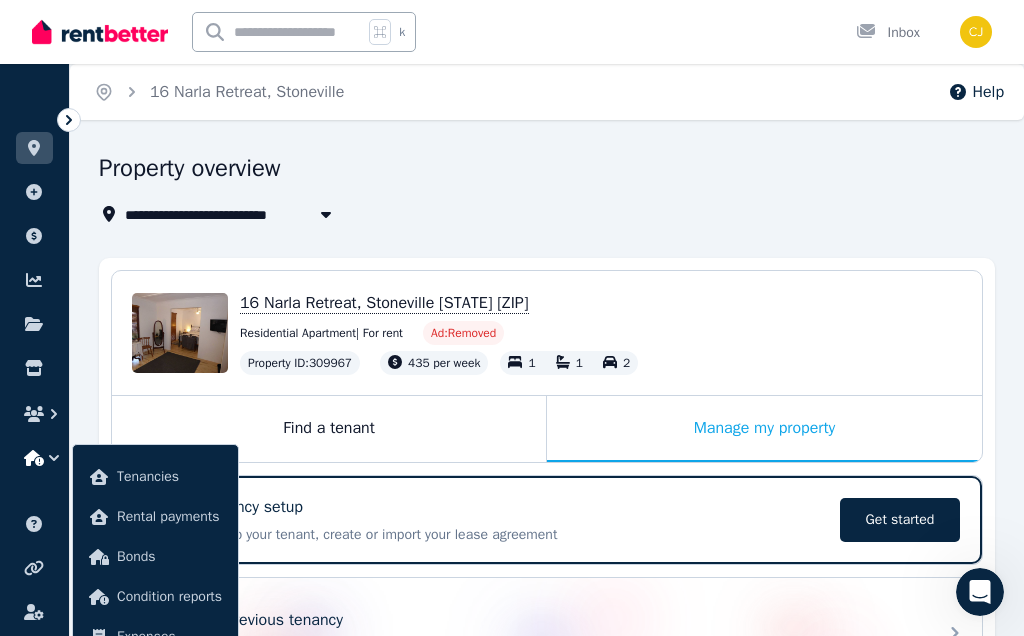 click 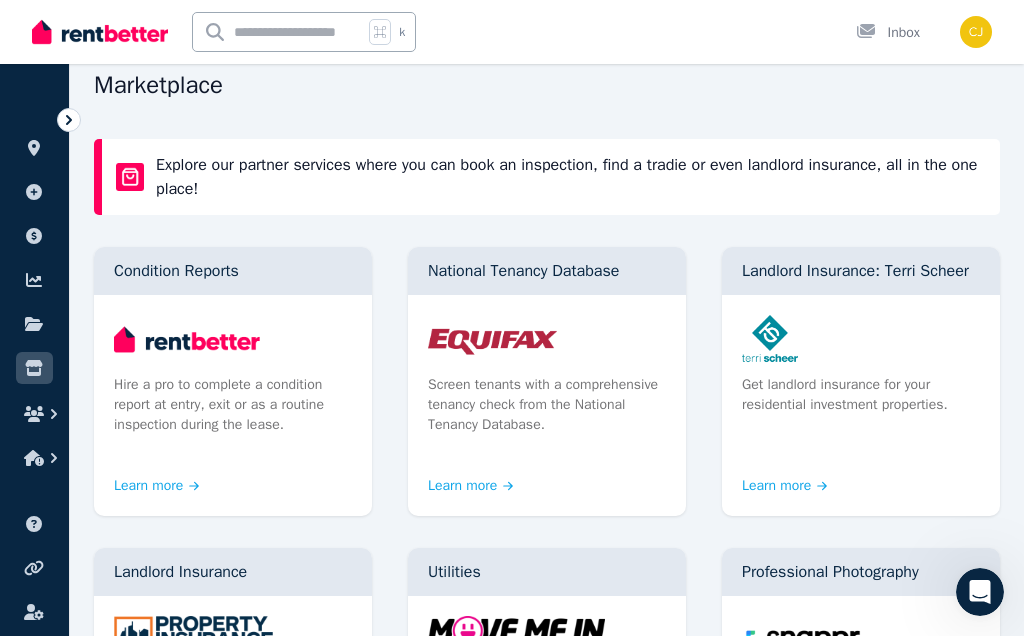 scroll, scrollTop: 0, scrollLeft: 0, axis: both 